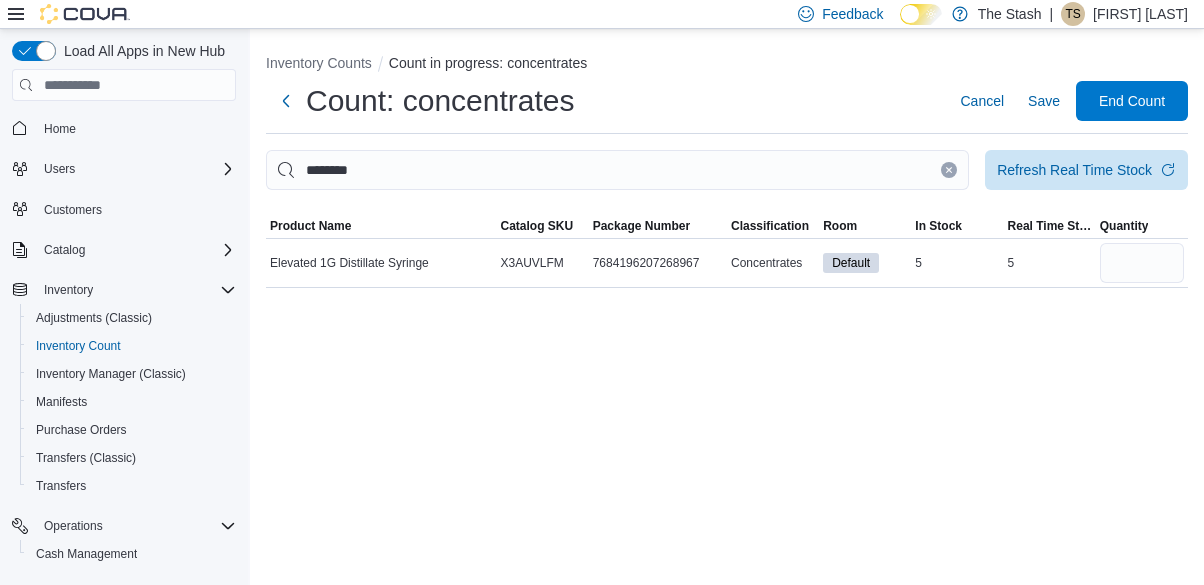 scroll, scrollTop: 0, scrollLeft: 0, axis: both 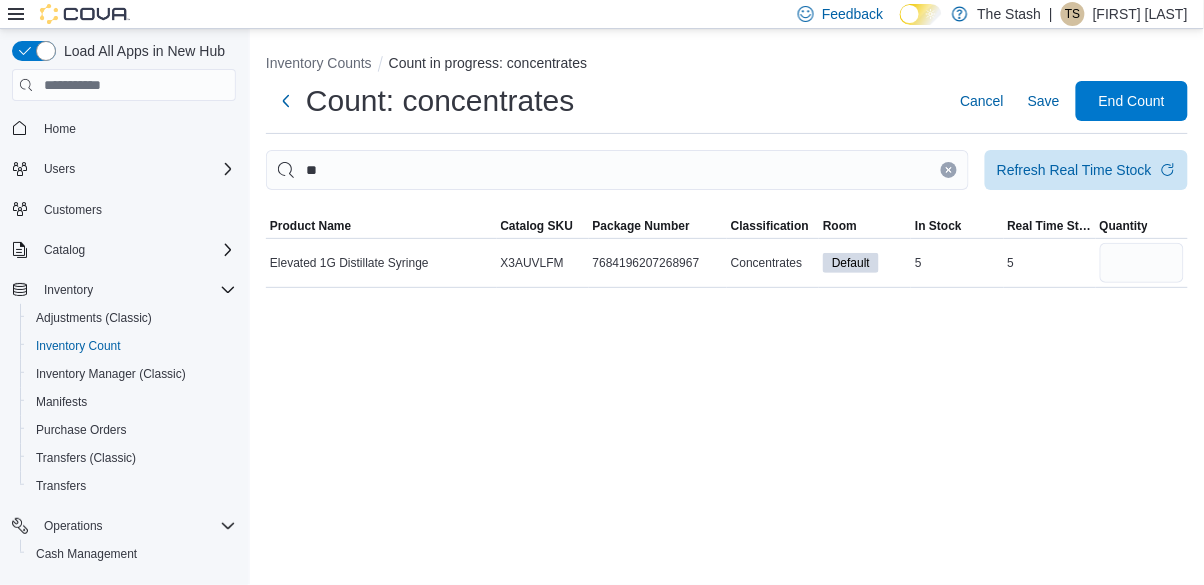 type on "*" 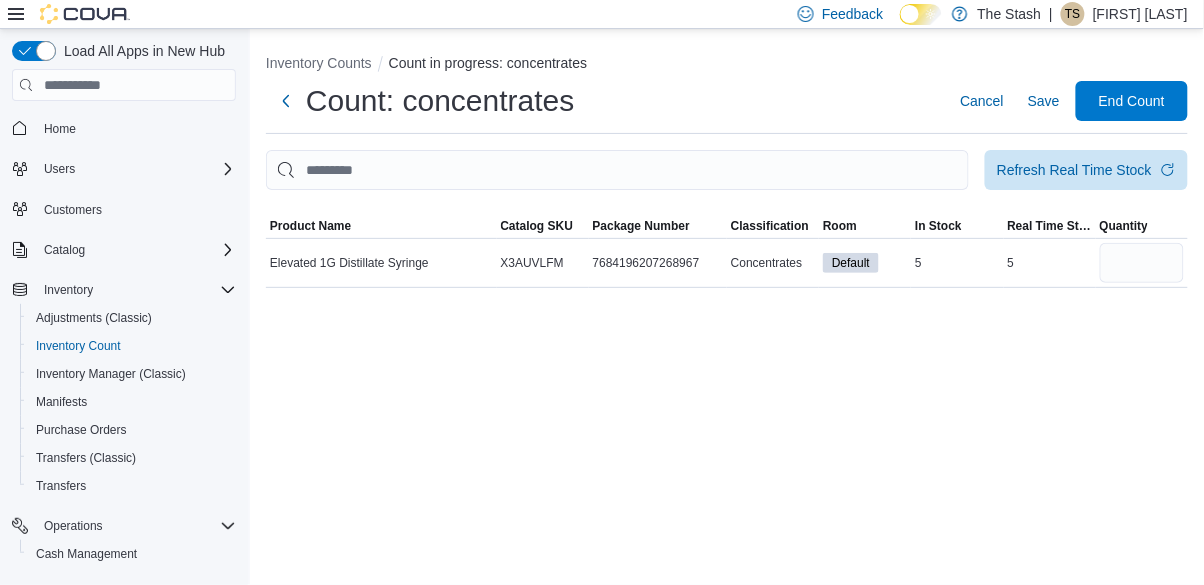 type 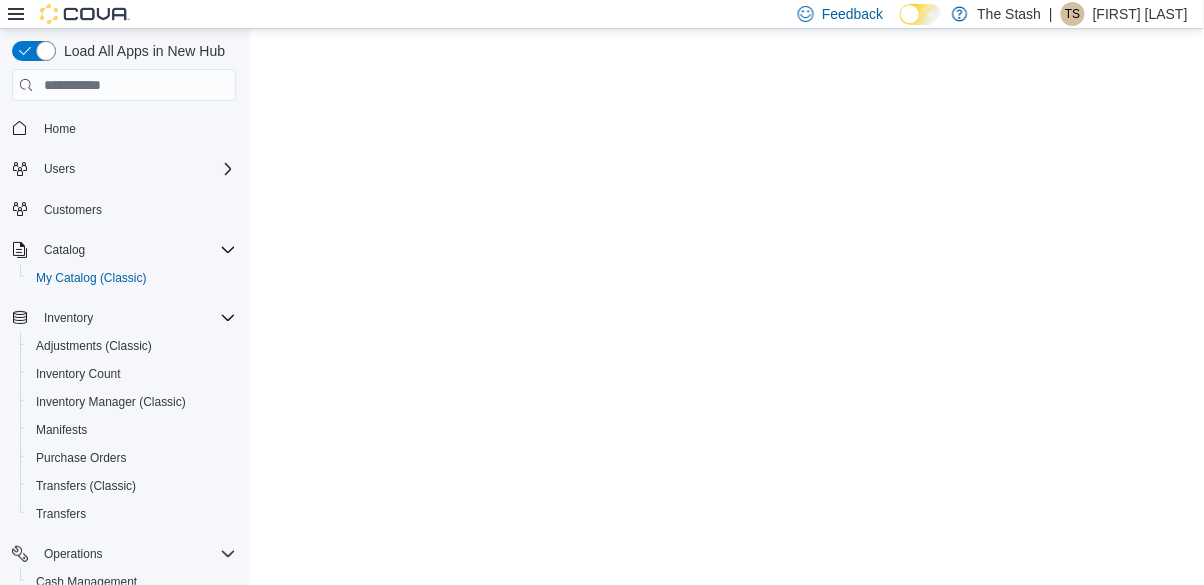 scroll, scrollTop: 0, scrollLeft: 0, axis: both 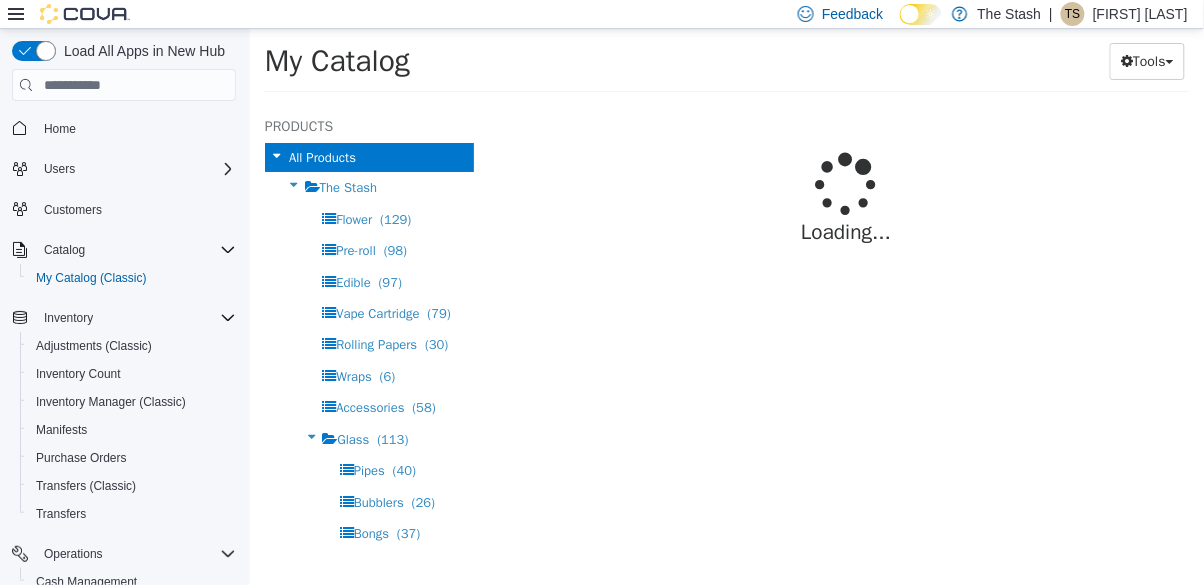select on "**********" 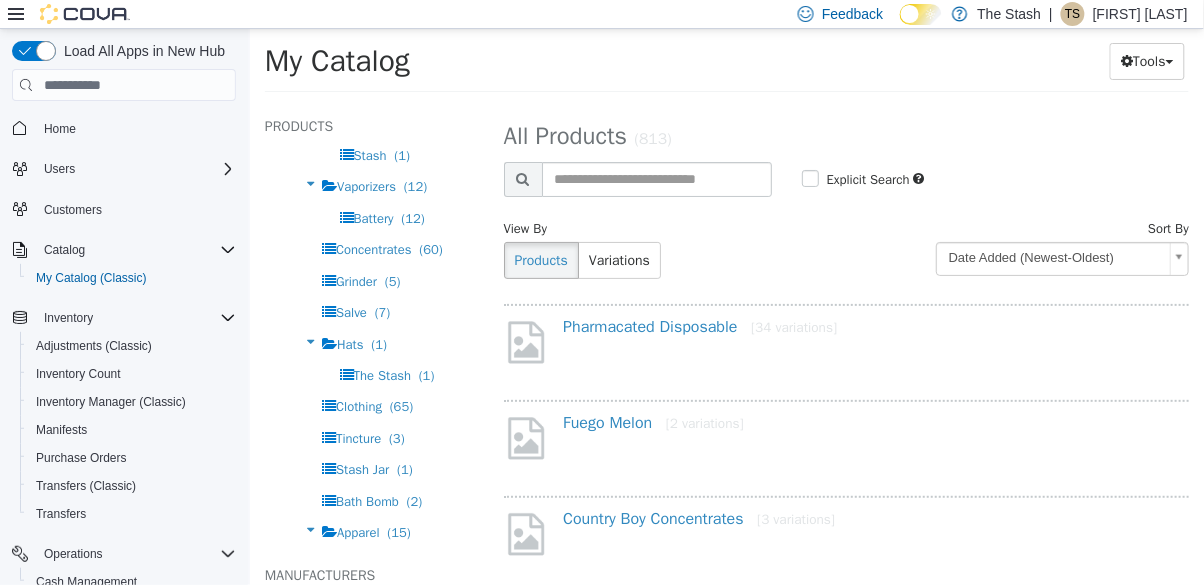 scroll, scrollTop: 939, scrollLeft: 0, axis: vertical 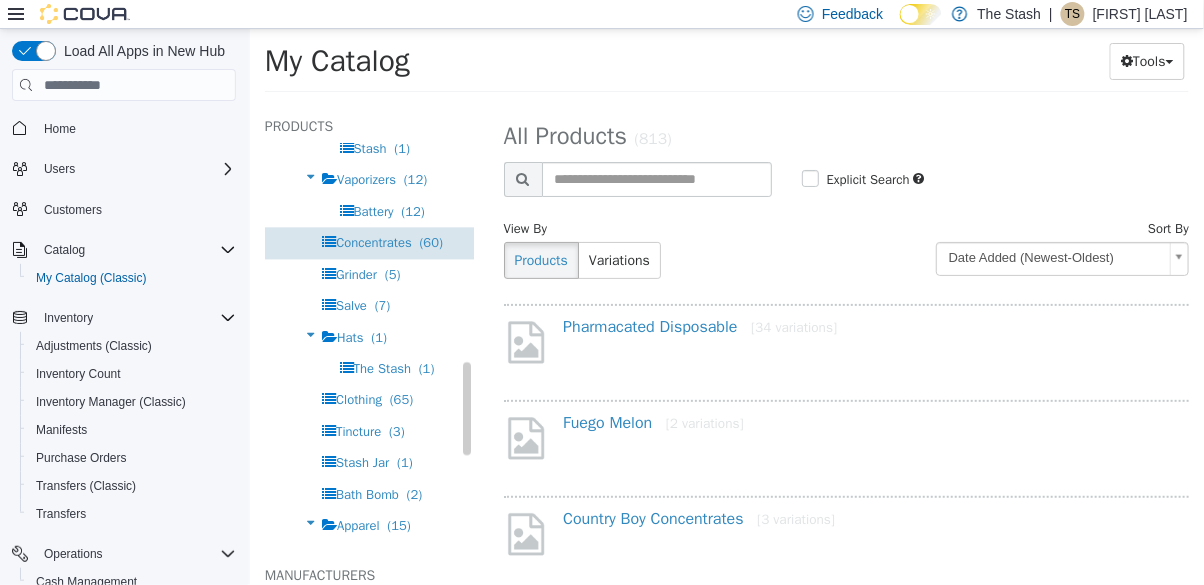 click on "Concentrates
(60)" at bounding box center (388, 242) 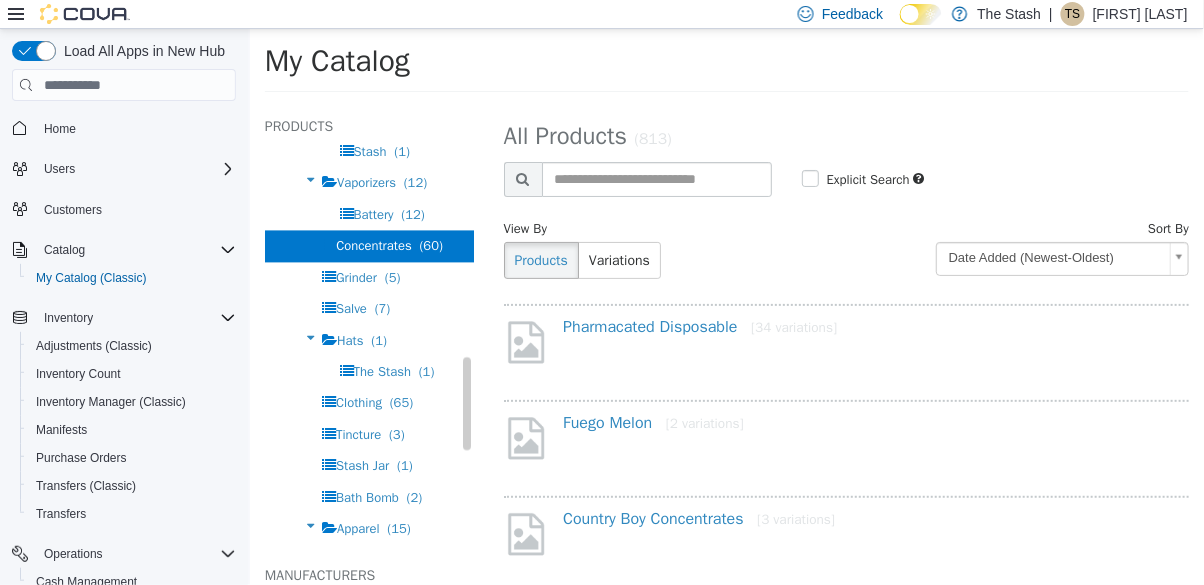 scroll, scrollTop: 932, scrollLeft: 0, axis: vertical 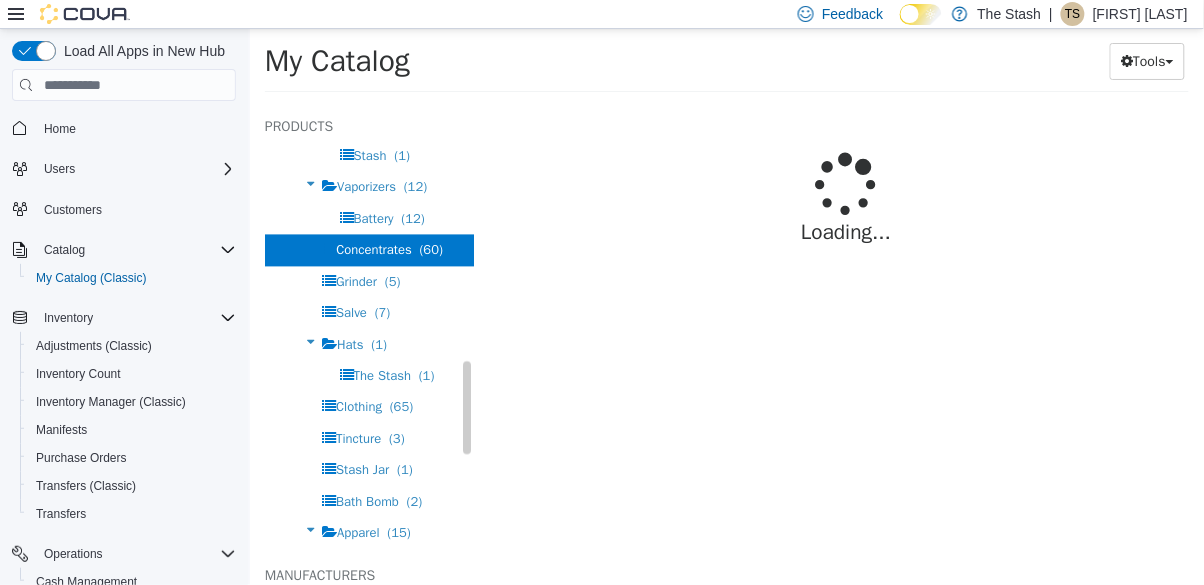 select on "**********" 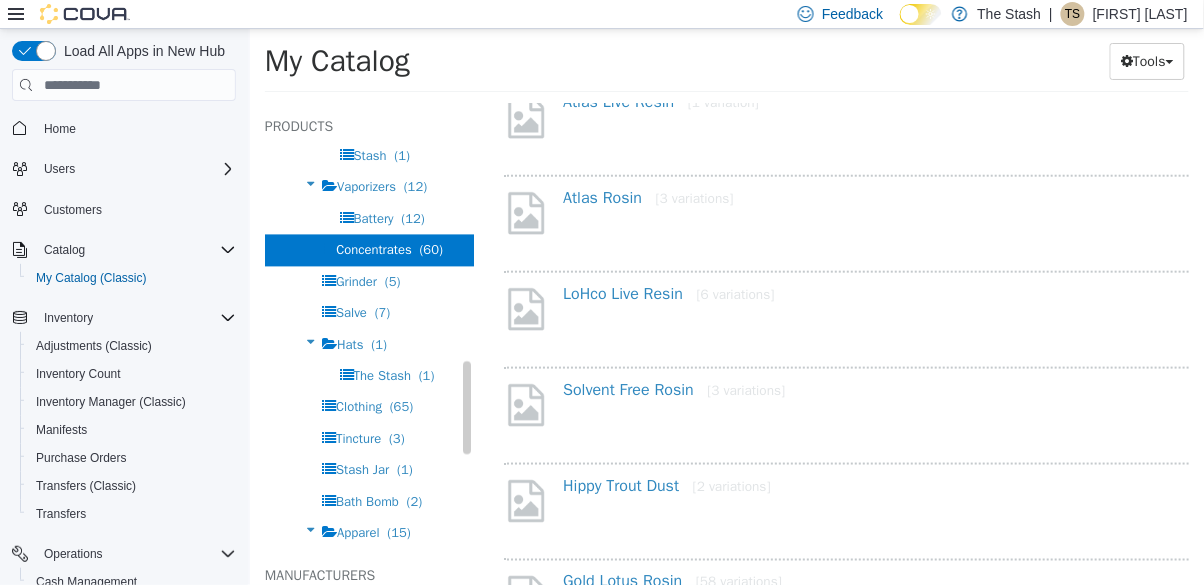 scroll, scrollTop: 408, scrollLeft: 0, axis: vertical 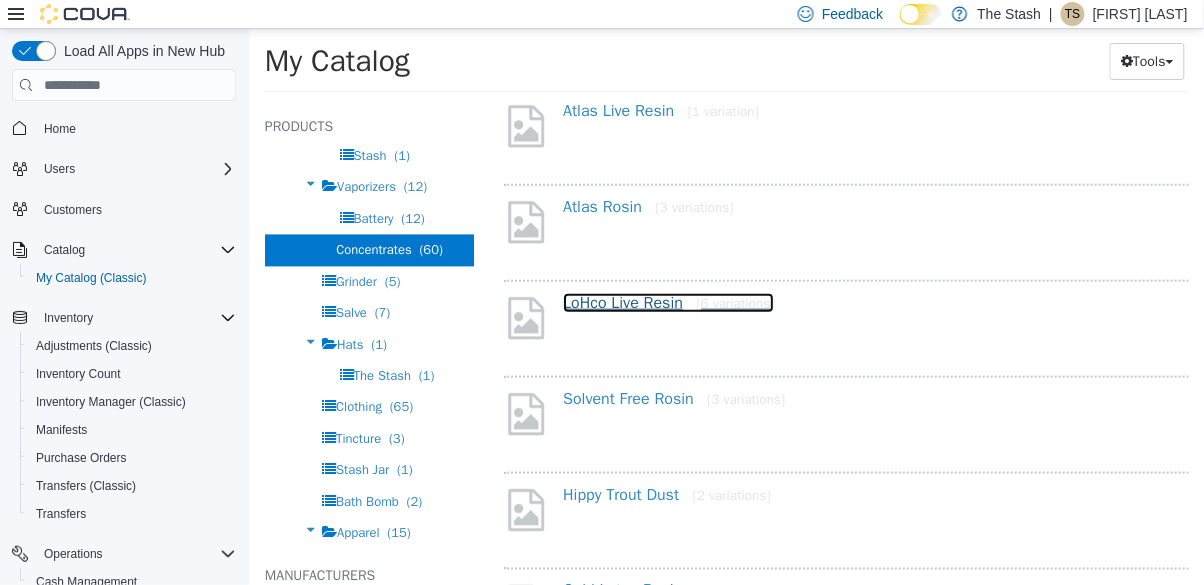 click on "LoHco Live Resin
[6 variations]" at bounding box center (667, 303) 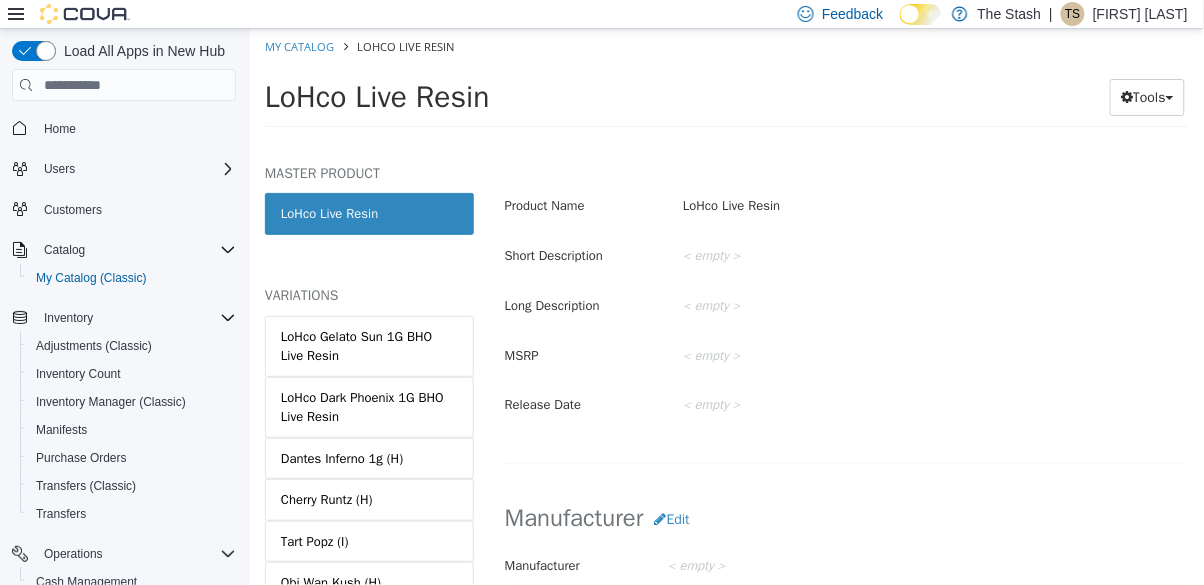 scroll, scrollTop: 606, scrollLeft: 0, axis: vertical 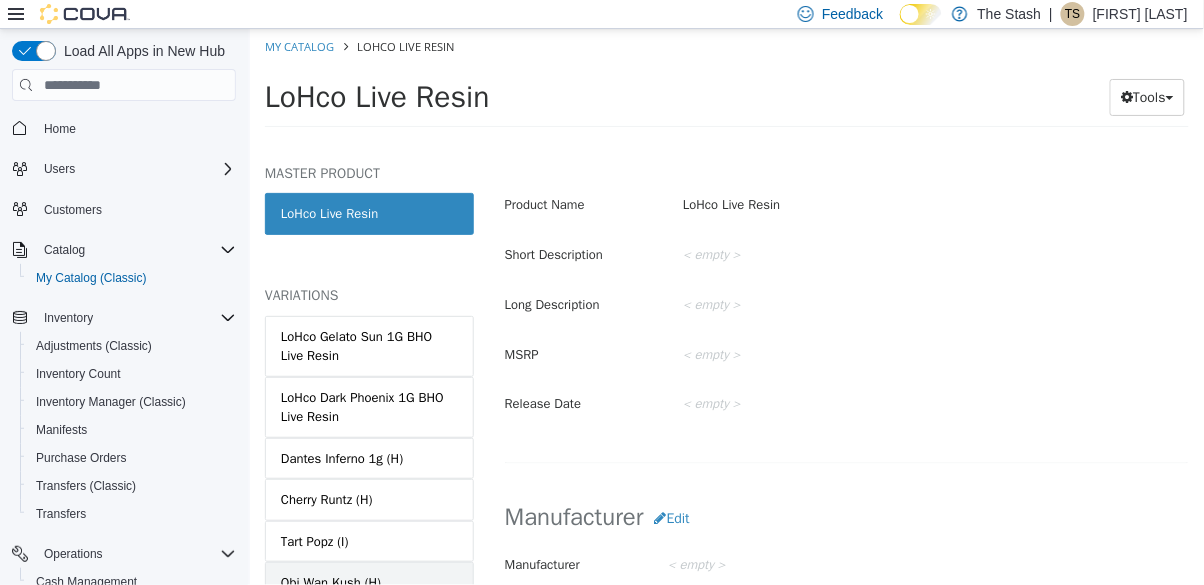 click on "Obi Wan Kush (H)" at bounding box center (330, 583) 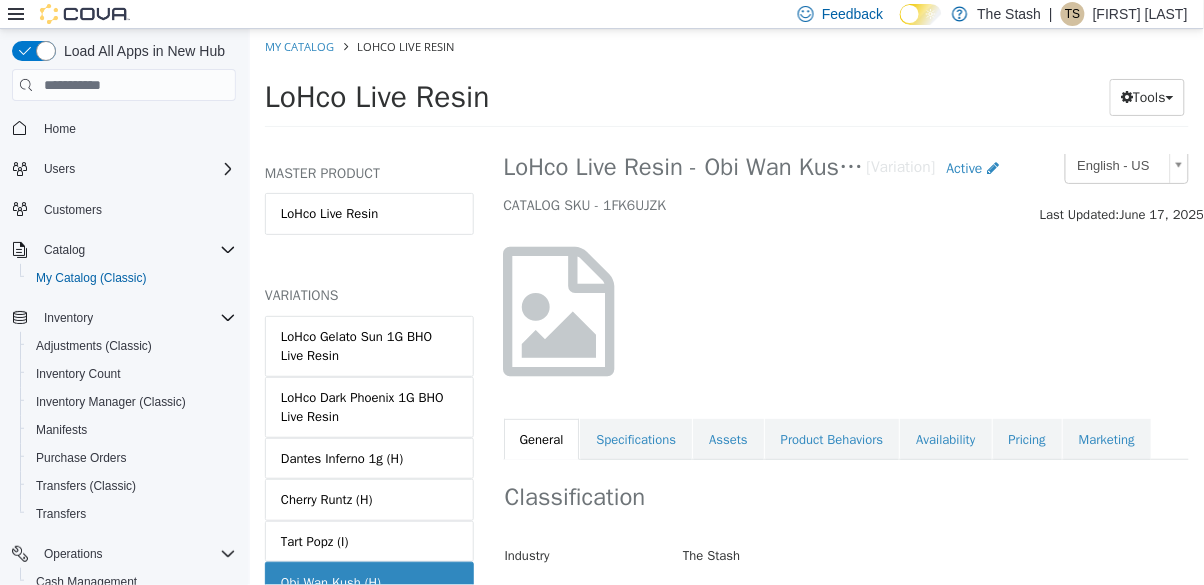scroll, scrollTop: 0, scrollLeft: 0, axis: both 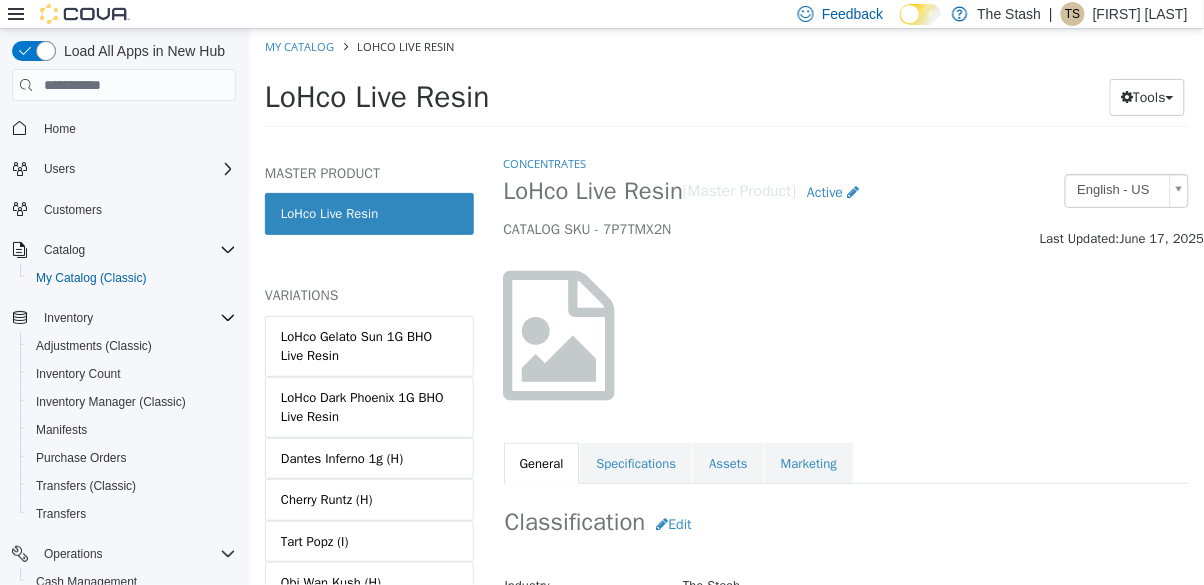 select on "**********" 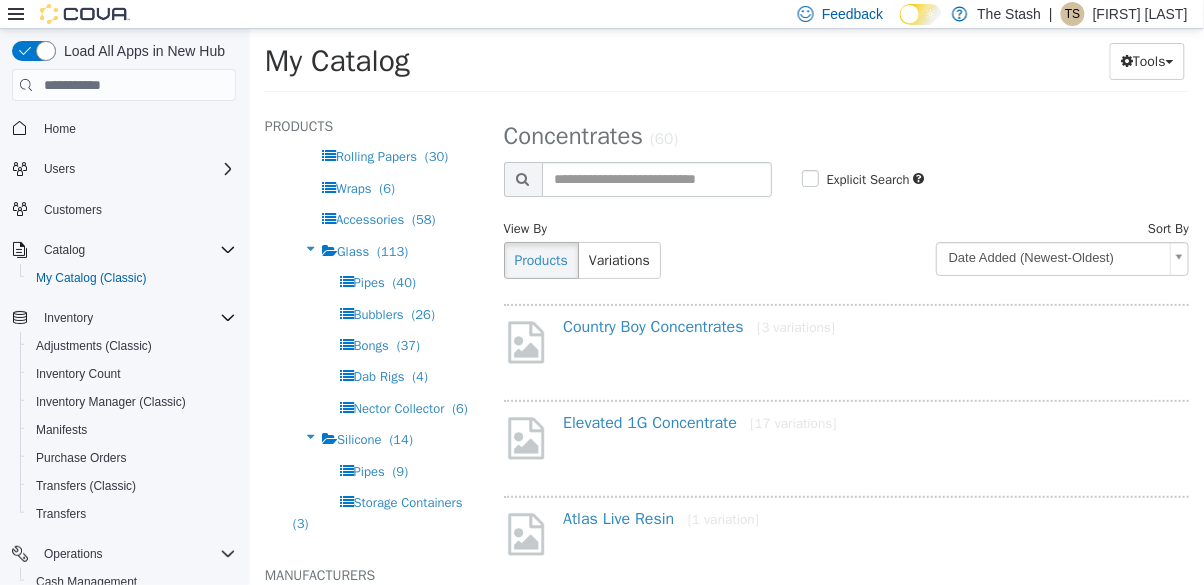 scroll, scrollTop: 192, scrollLeft: 0, axis: vertical 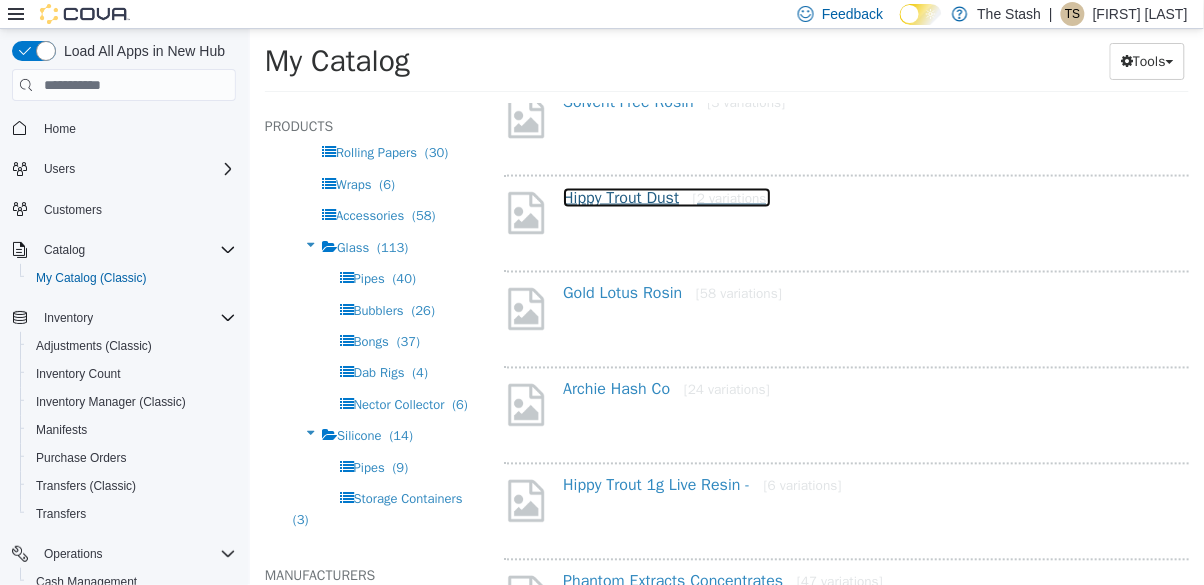 click on "Hippy Trout Dust
[2 variations]" at bounding box center [666, 198] 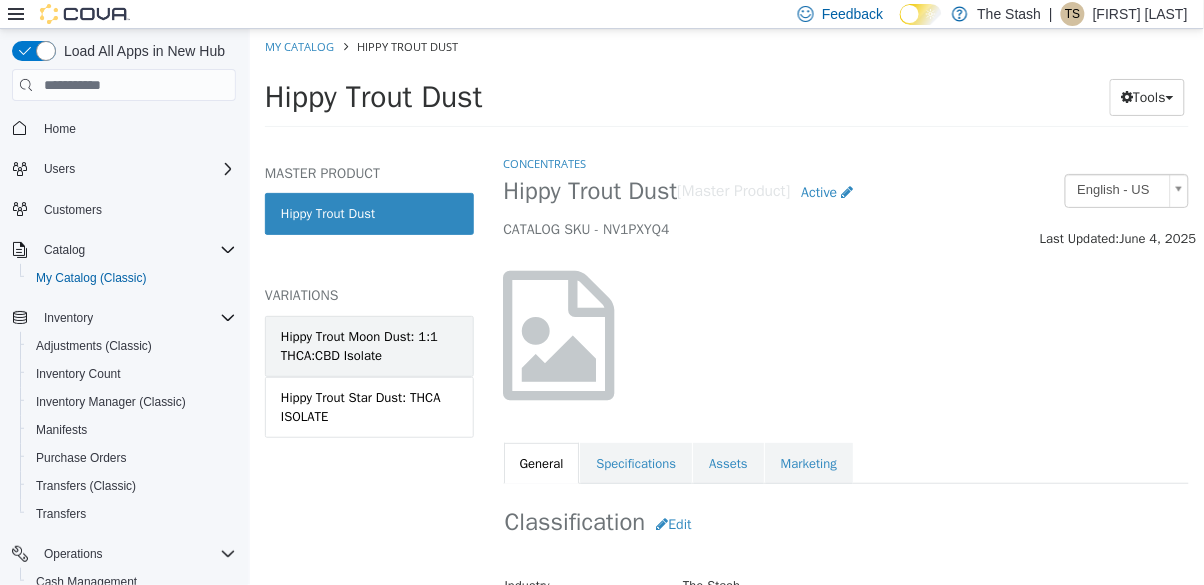 click on "Hippy Trout  Moon Dust: 1:1 THCA:CBD Isolate" at bounding box center [368, 346] 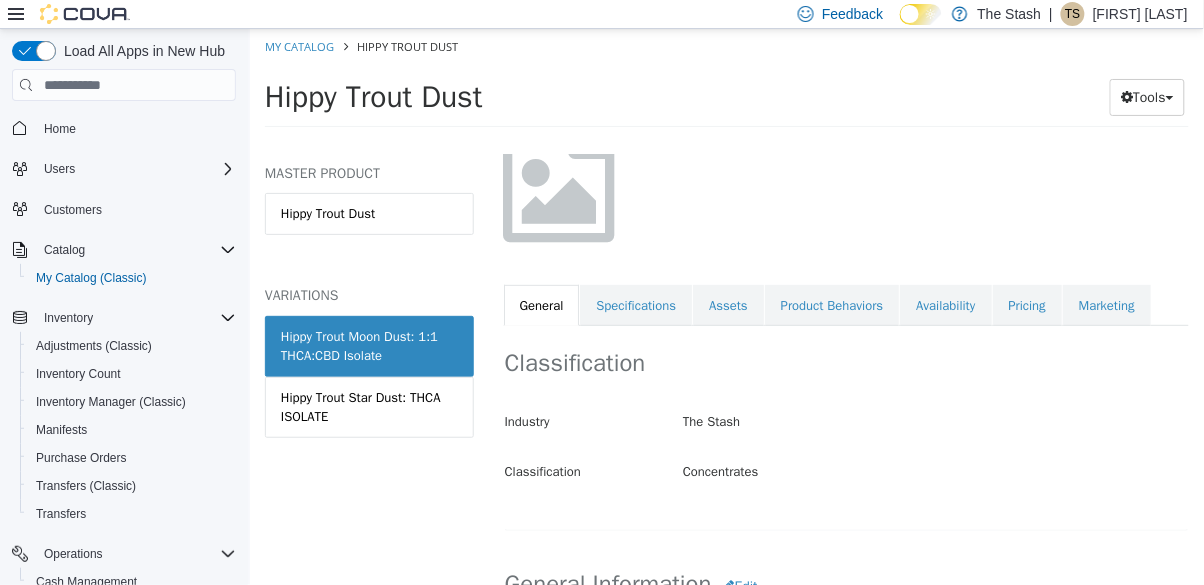 scroll, scrollTop: 156, scrollLeft: 0, axis: vertical 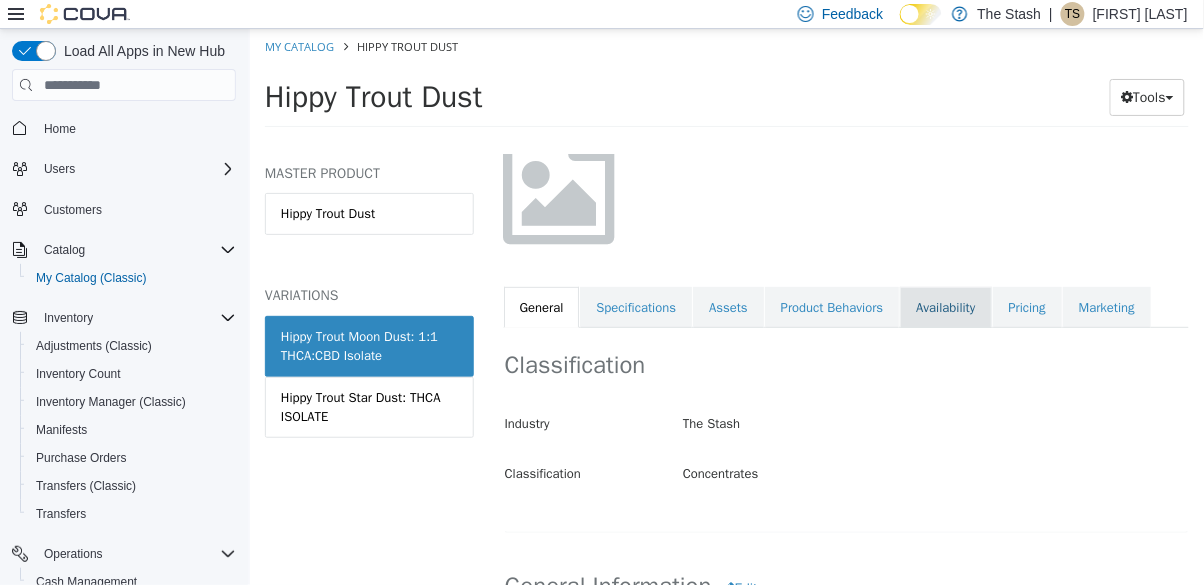 click on "Availability" at bounding box center (944, 308) 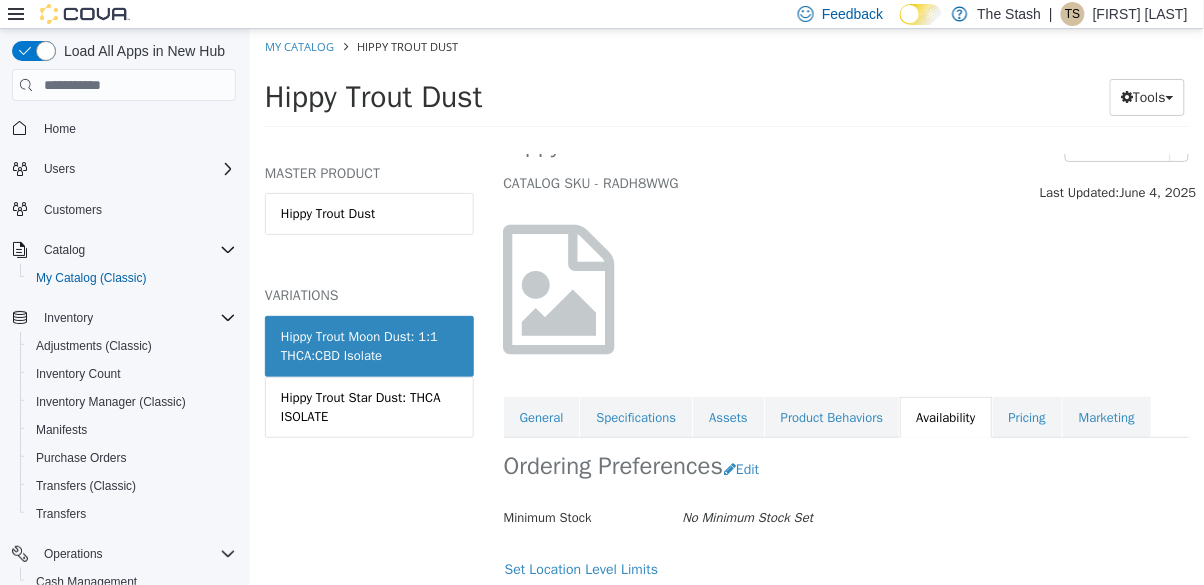 scroll, scrollTop: 162, scrollLeft: 0, axis: vertical 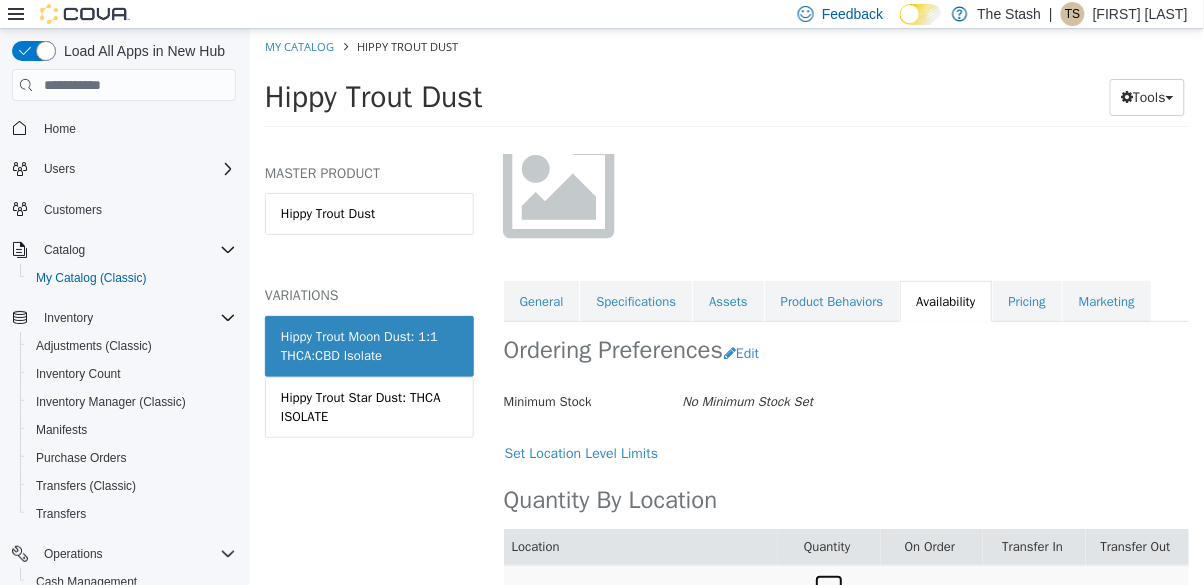 click on "8" at bounding box center [828, 592] 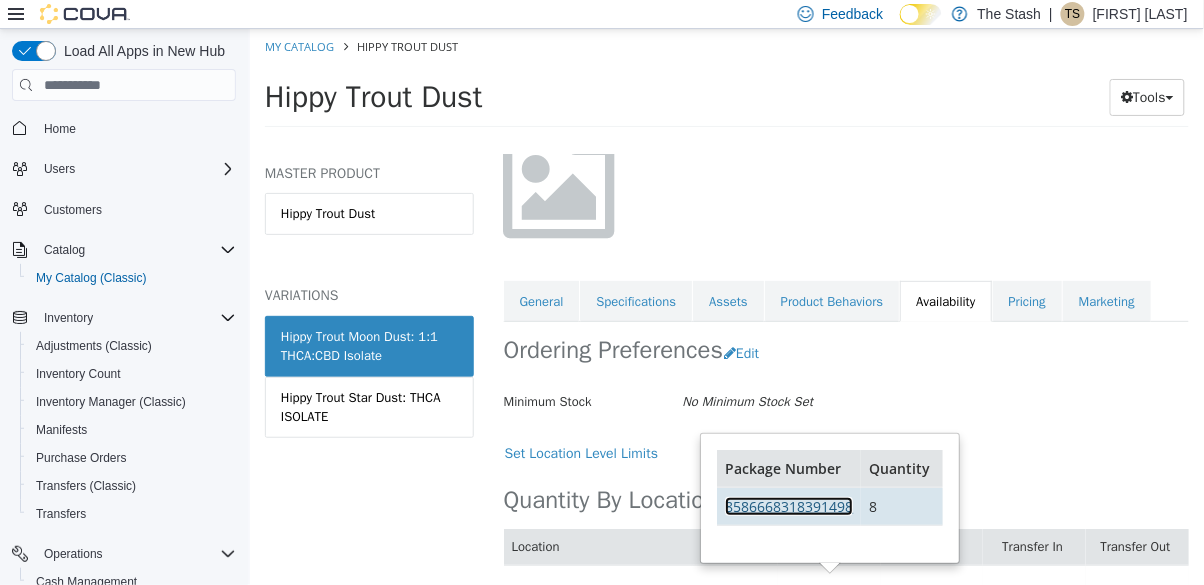 click on "8586668318391498" at bounding box center (788, 506) 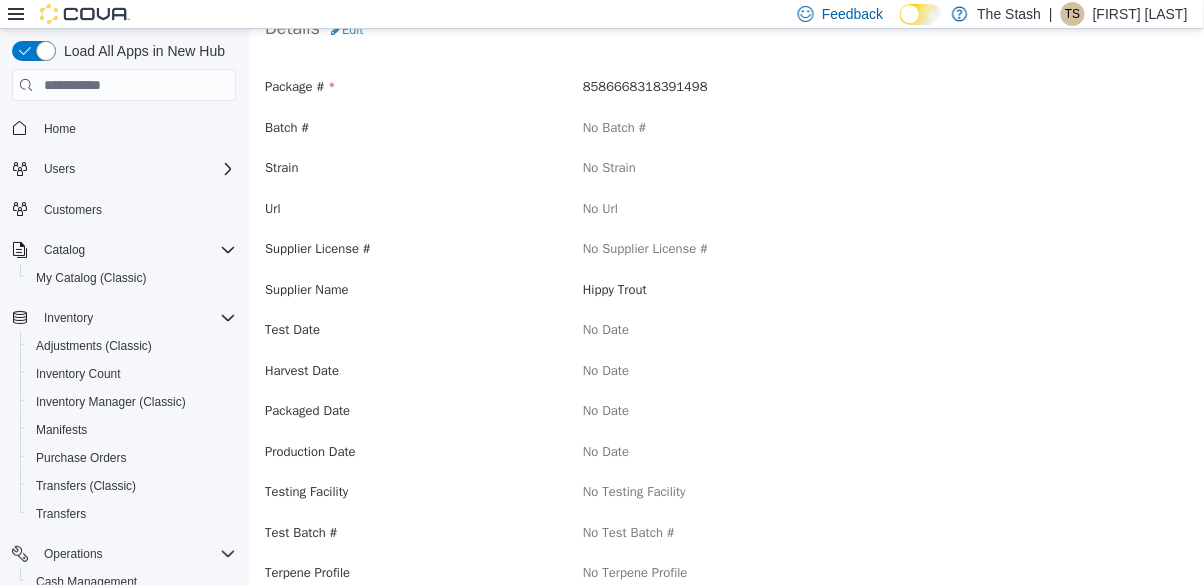 scroll, scrollTop: 0, scrollLeft: 0, axis: both 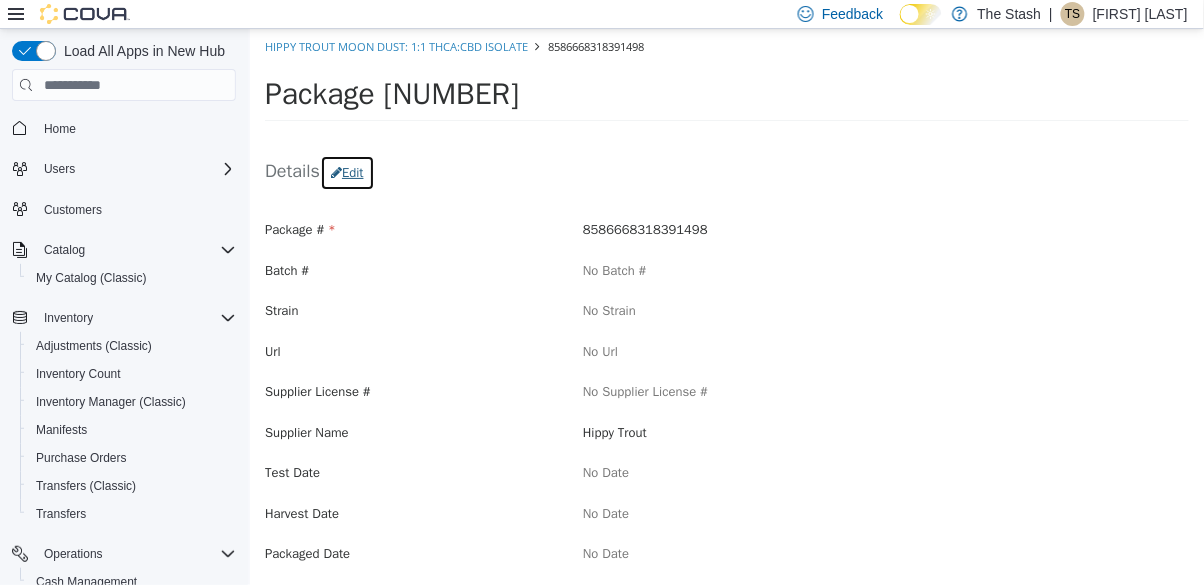 click on "Edit" at bounding box center [346, 173] 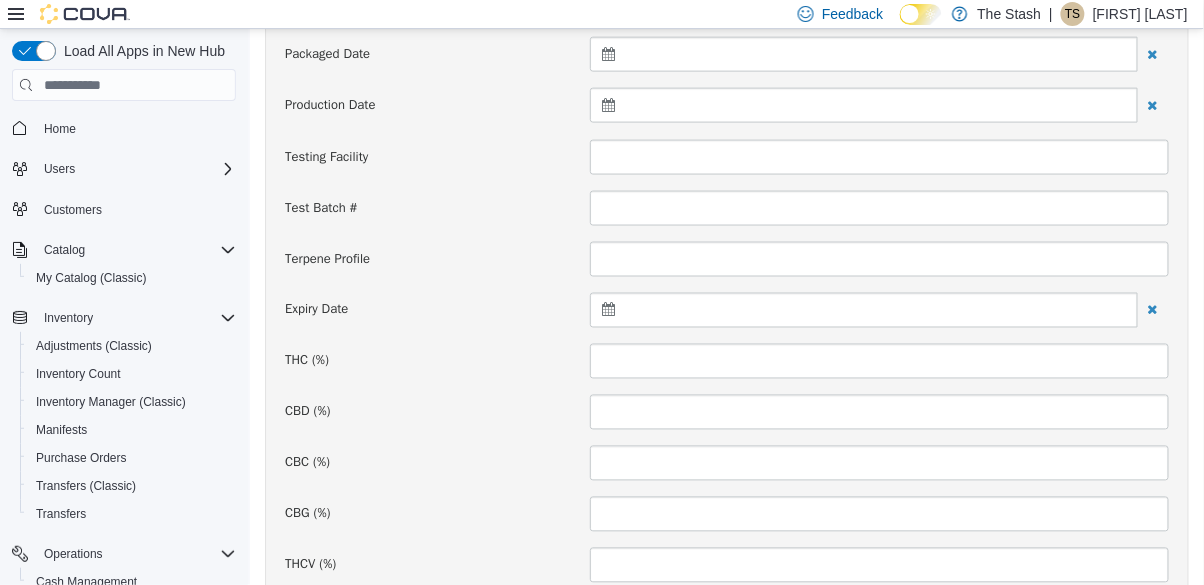 scroll, scrollTop: 620, scrollLeft: 0, axis: vertical 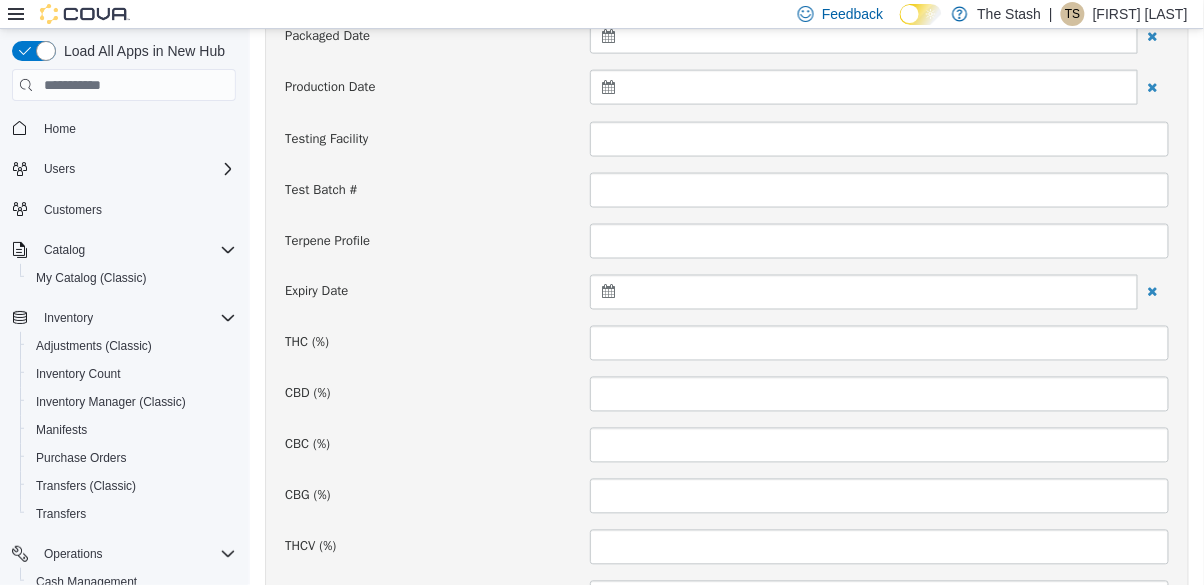 click at bounding box center [863, 292] 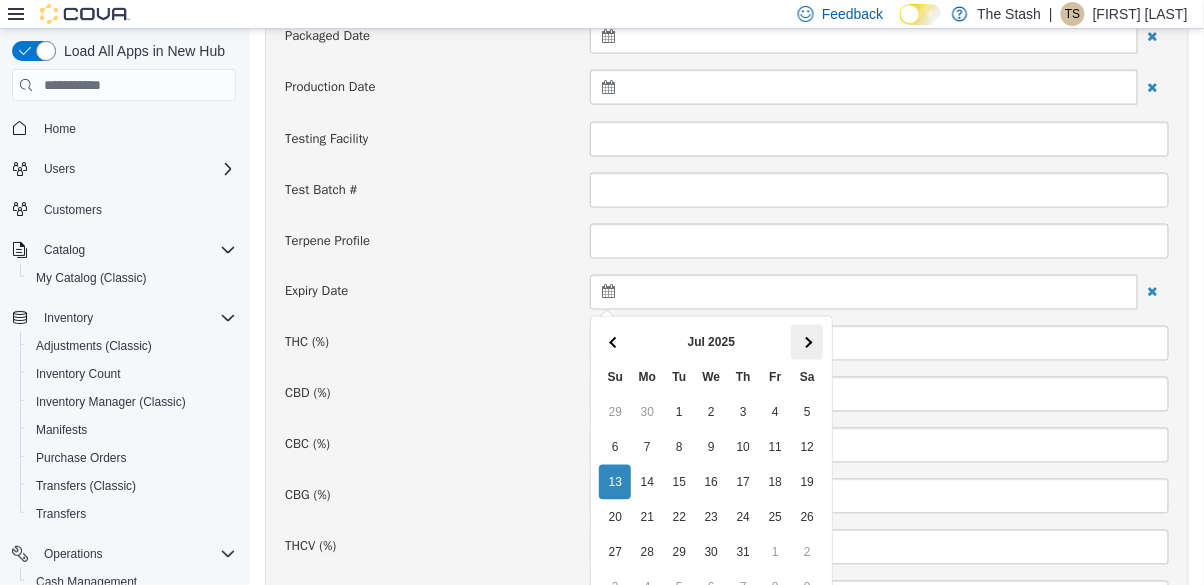 click at bounding box center (806, 342) 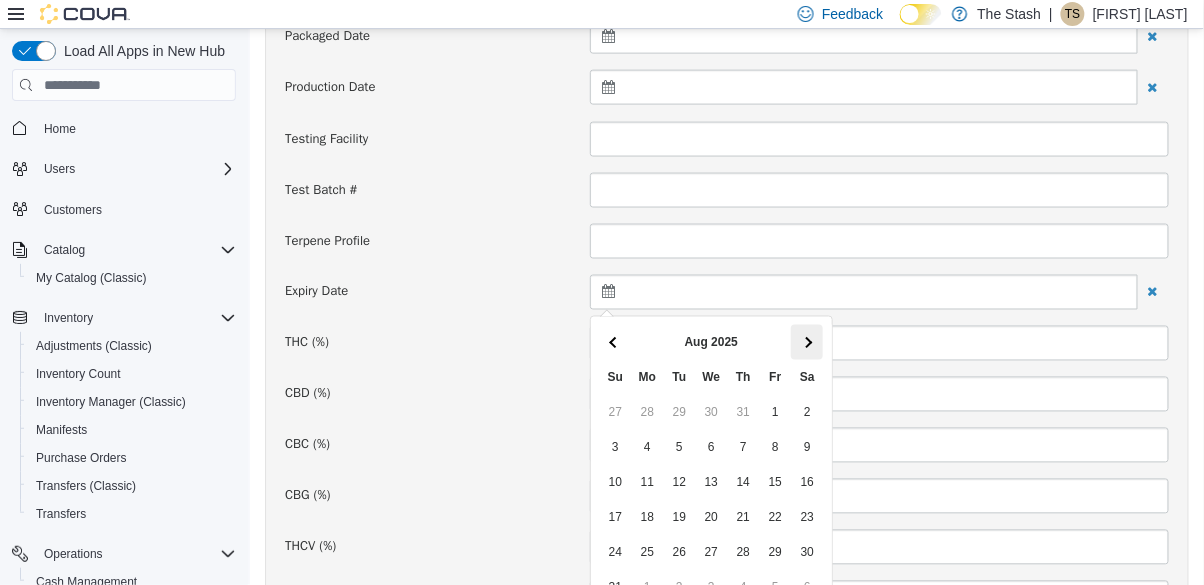 click at bounding box center [806, 342] 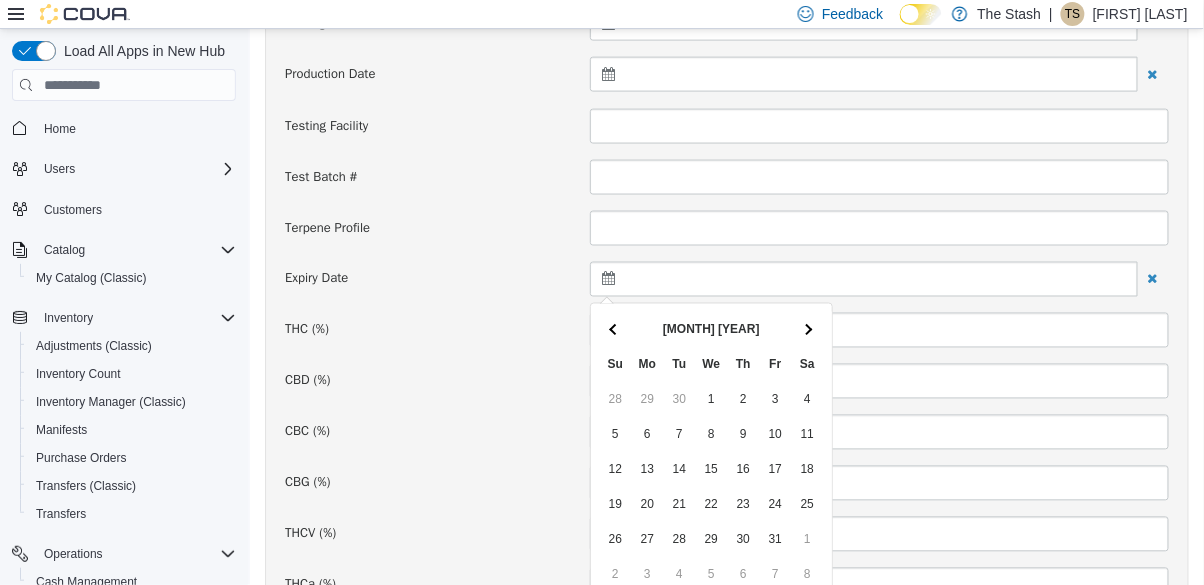 scroll, scrollTop: 636, scrollLeft: 0, axis: vertical 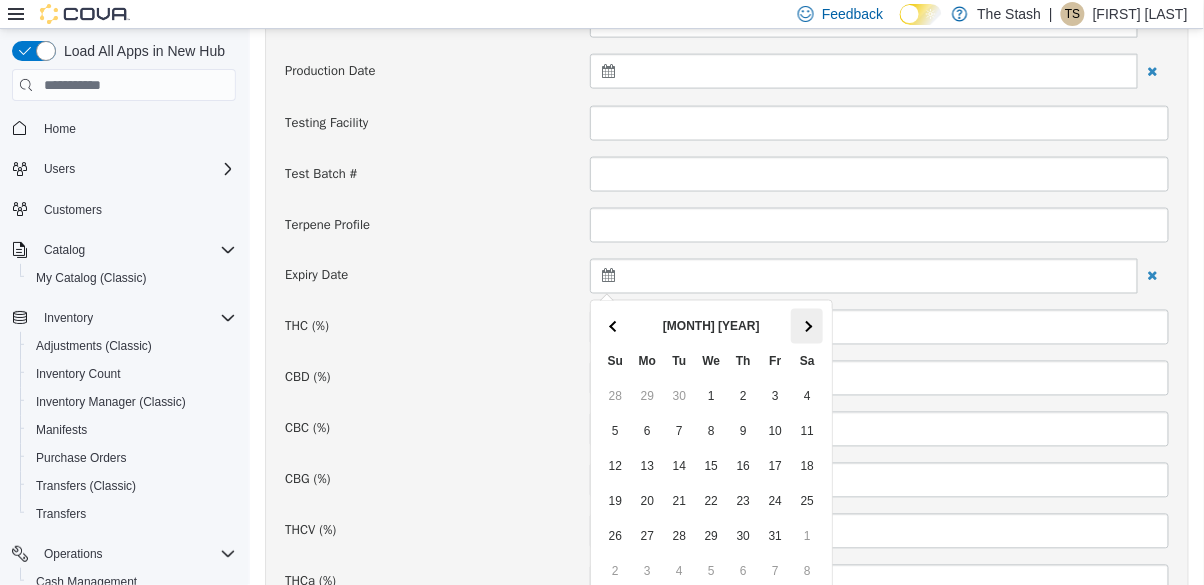 click at bounding box center (806, 326) 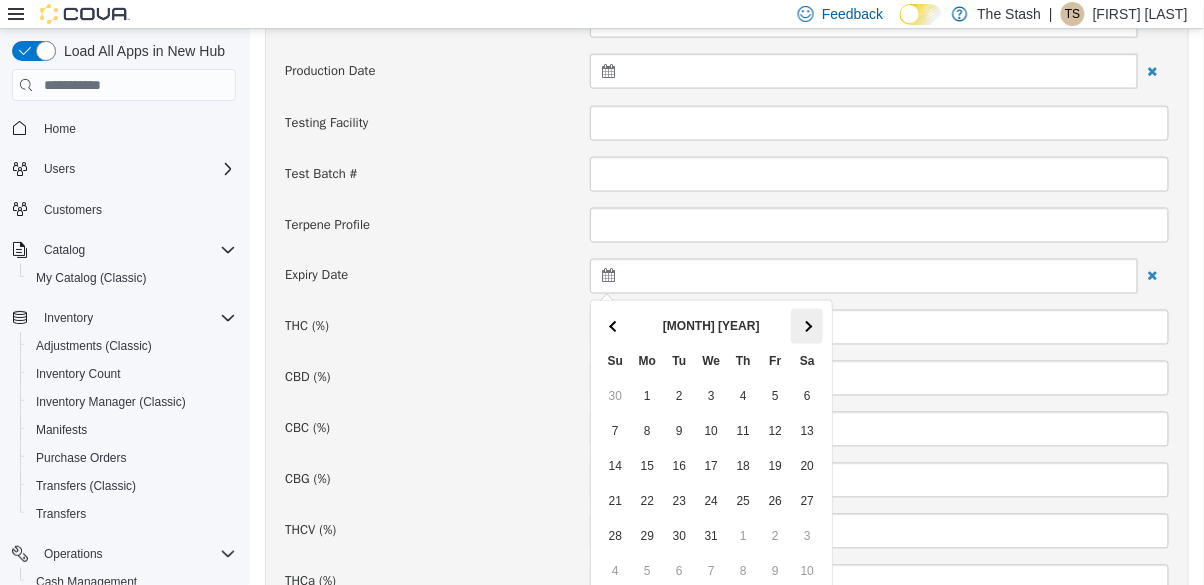 click at bounding box center (806, 326) 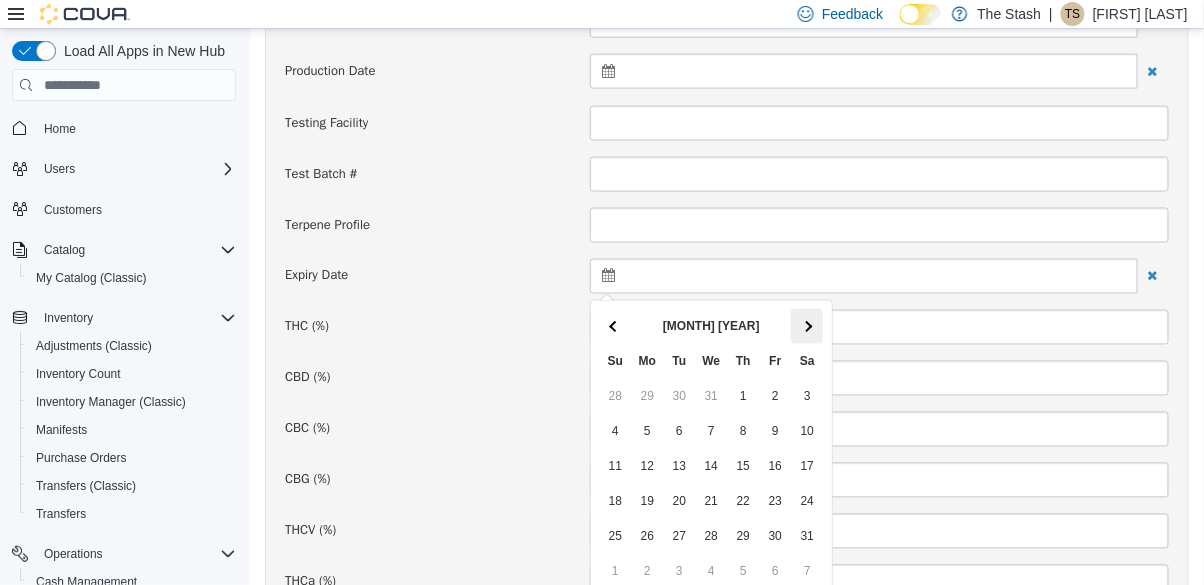 click at bounding box center (806, 326) 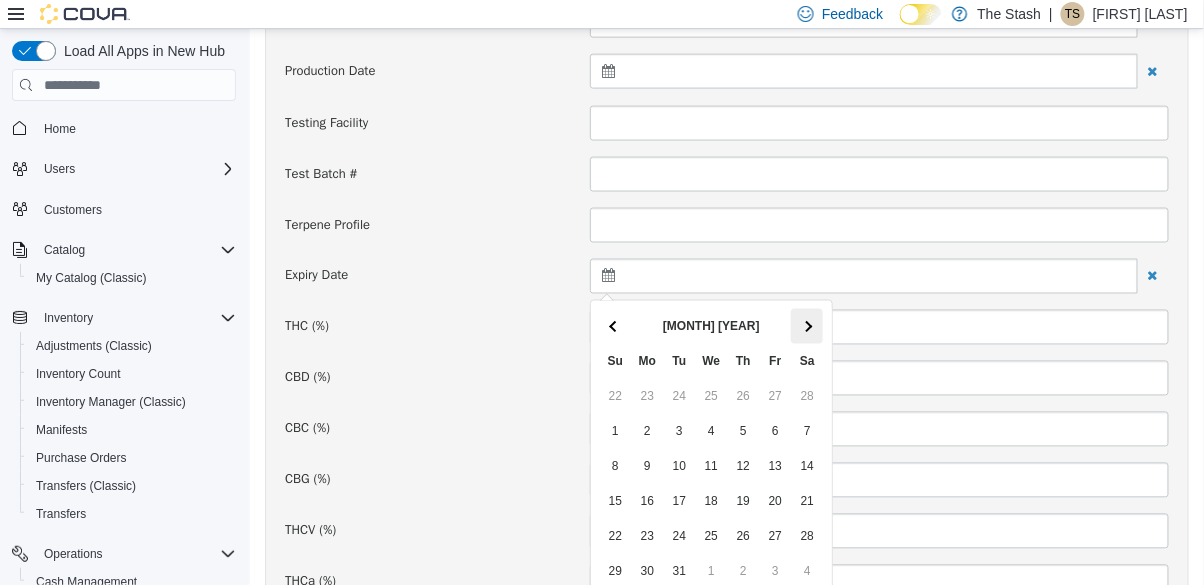 click at bounding box center (806, 326) 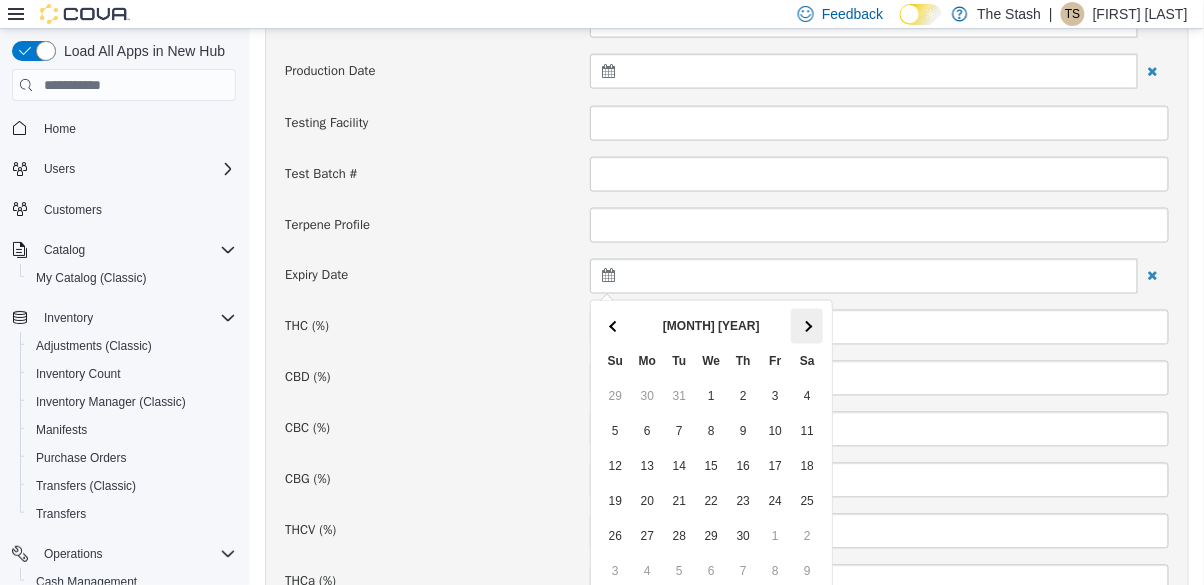 click at bounding box center [806, 326] 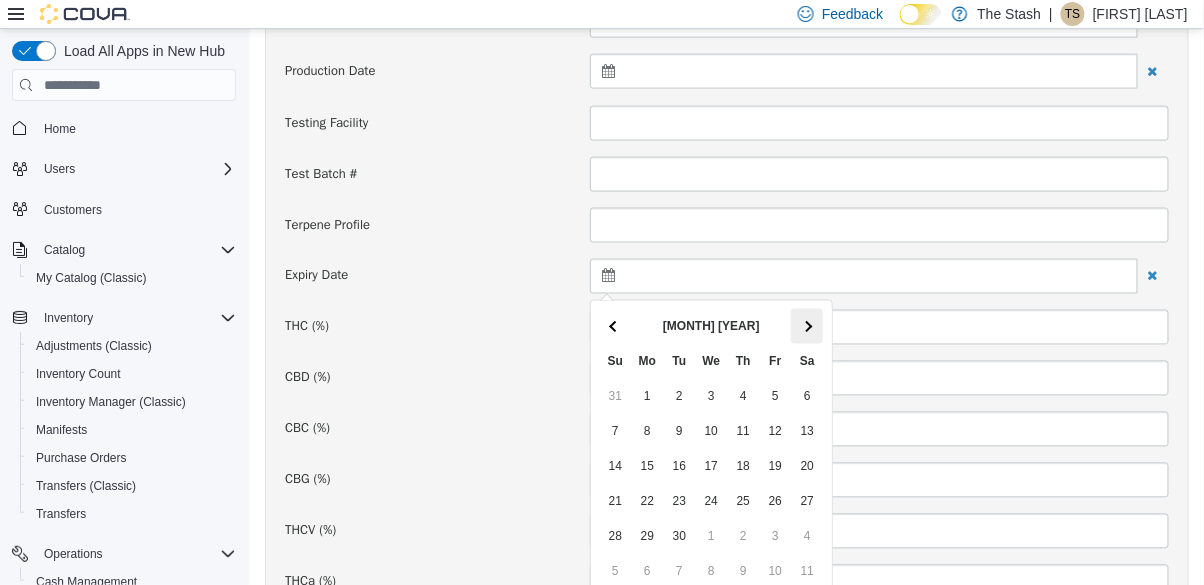 click at bounding box center (806, 326) 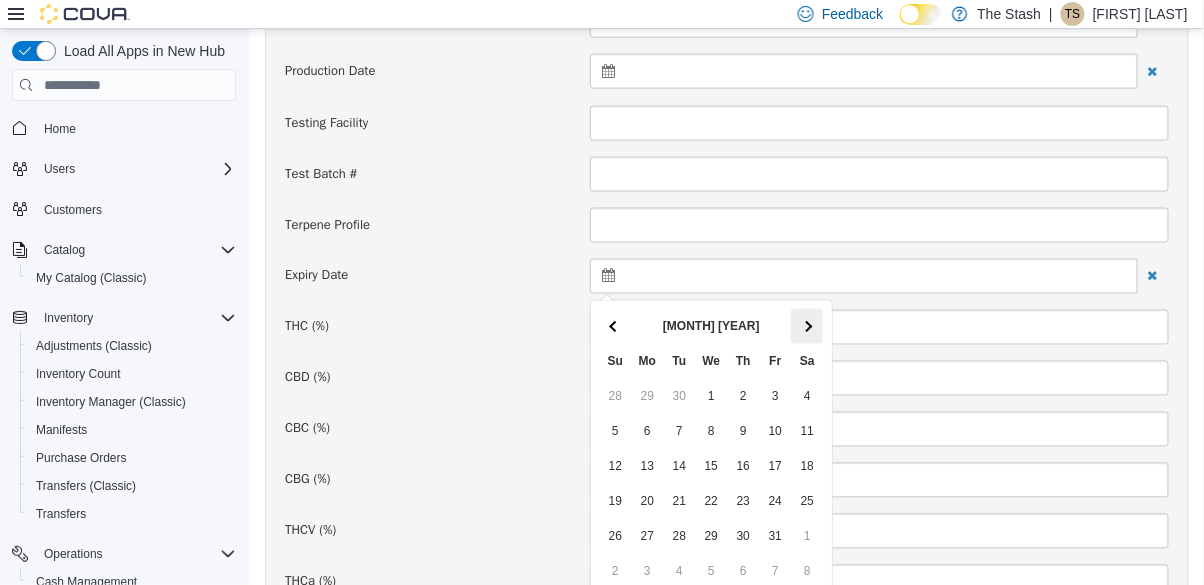 click at bounding box center [806, 326] 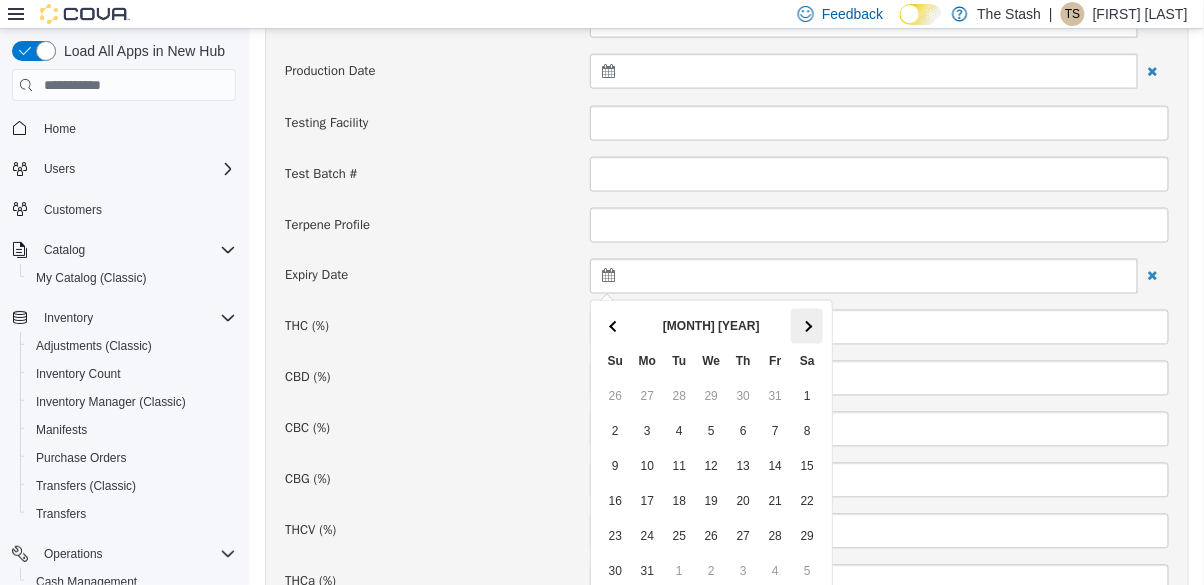click at bounding box center (806, 326) 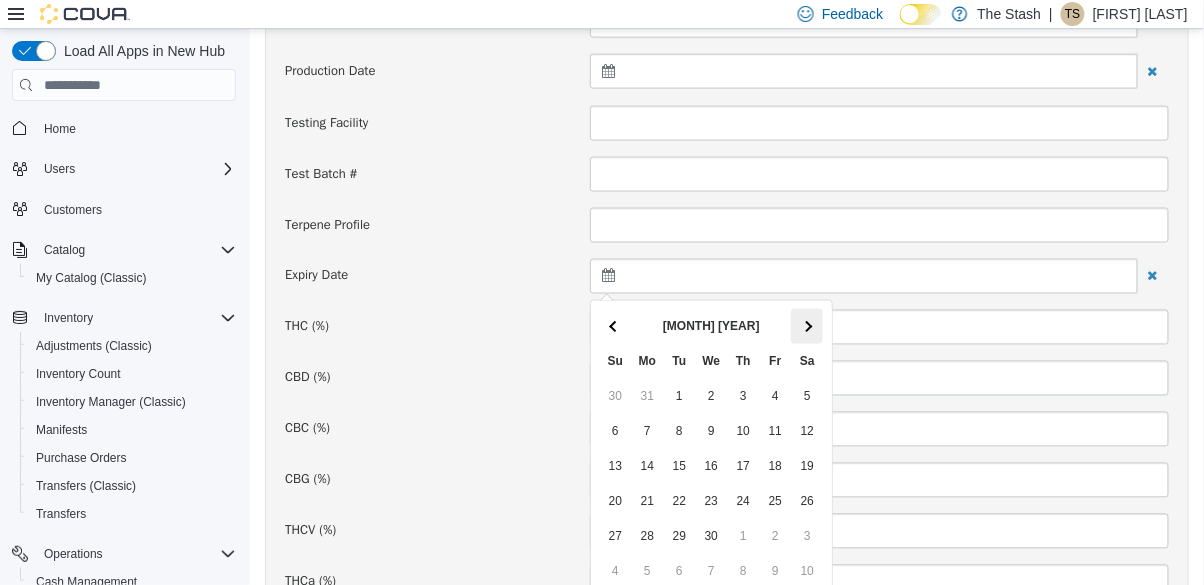 click at bounding box center (806, 326) 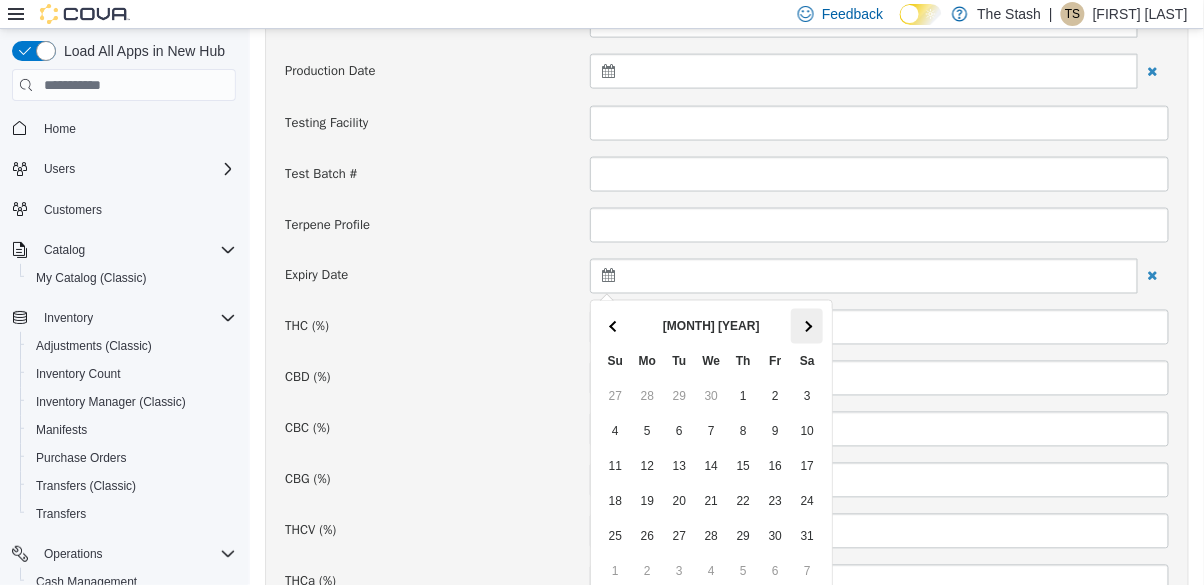 click at bounding box center [806, 326] 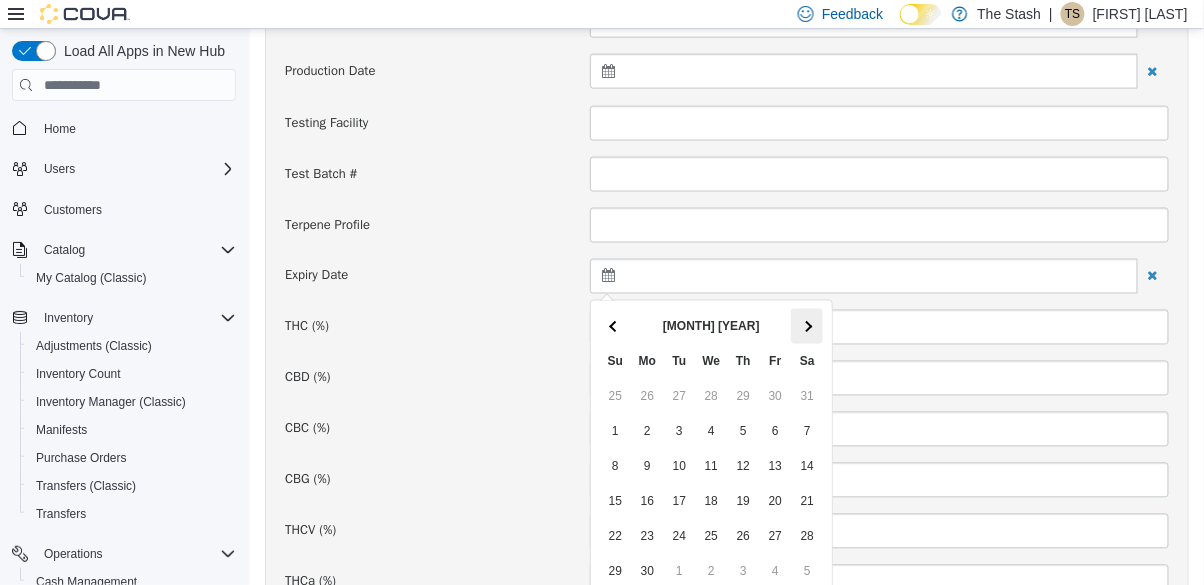 click at bounding box center [806, 326] 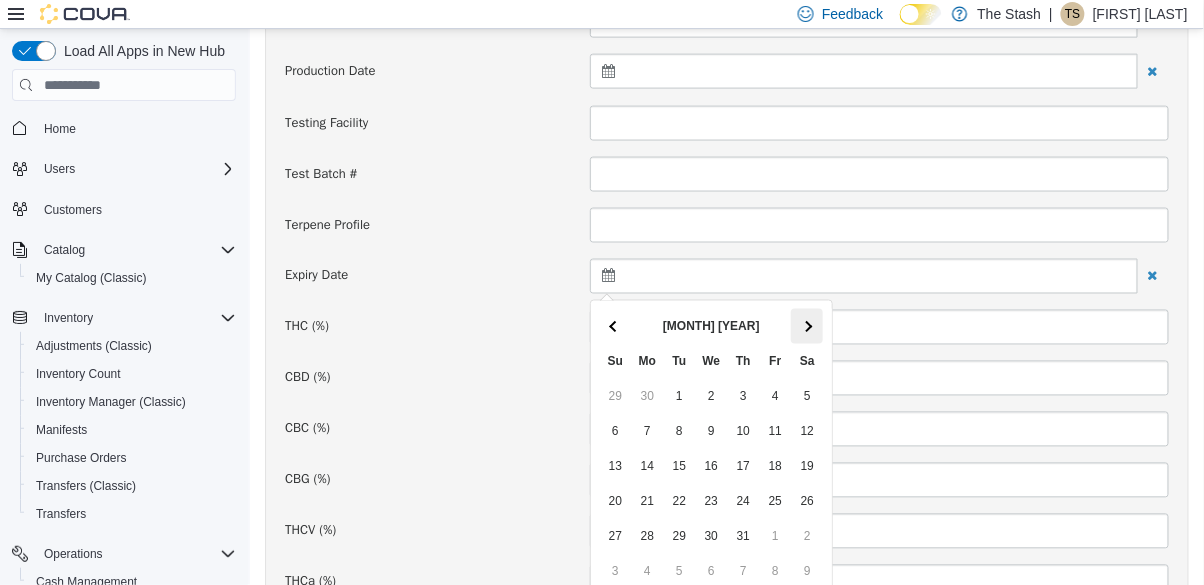 click at bounding box center (806, 326) 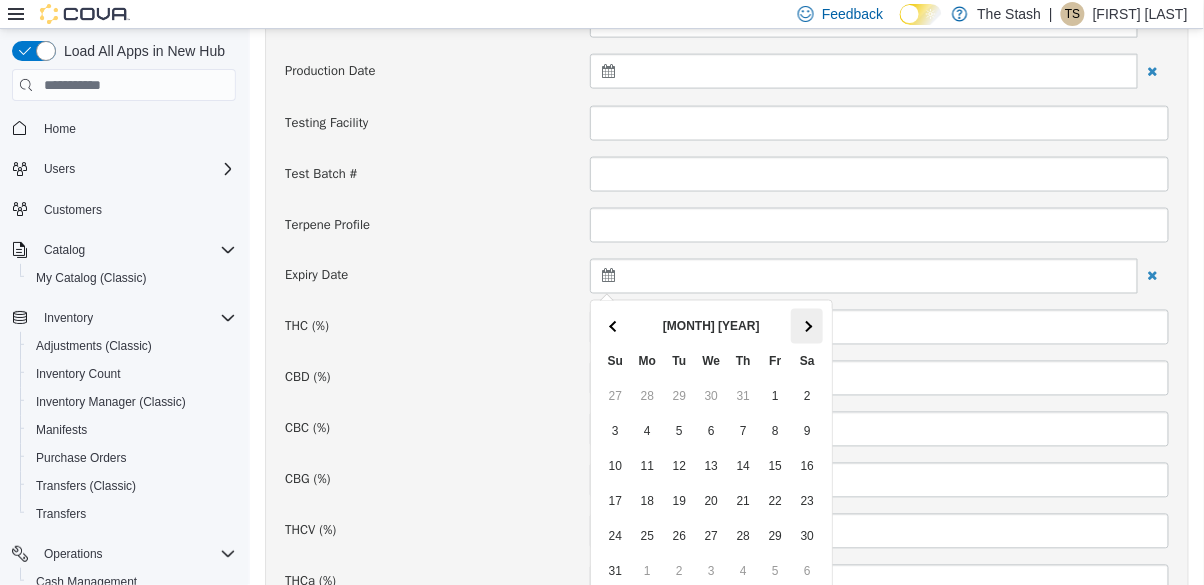 click at bounding box center [806, 326] 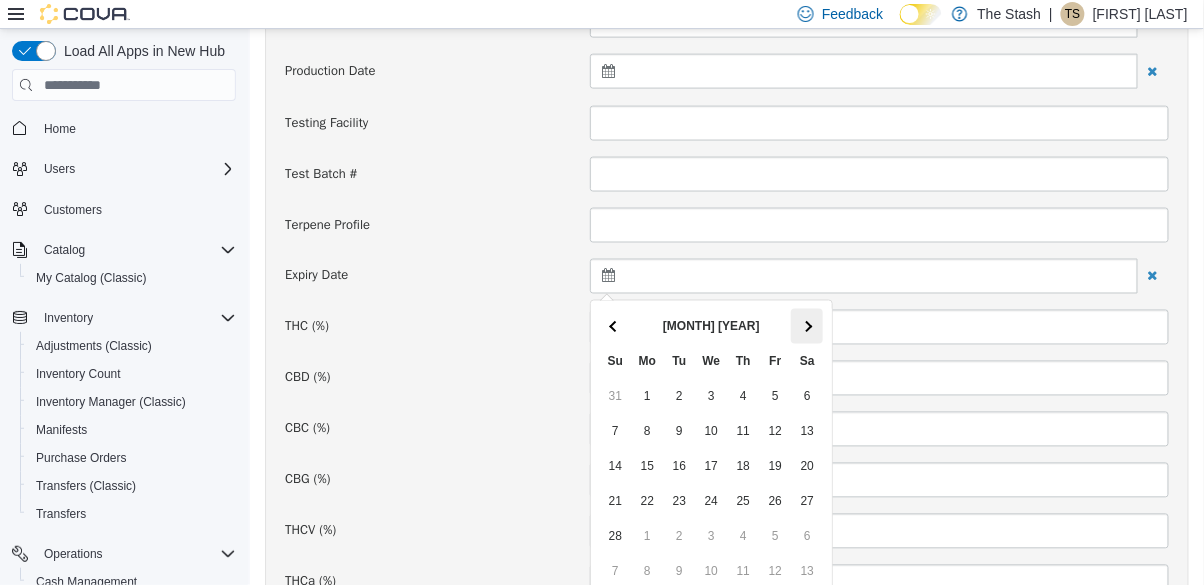 click at bounding box center [806, 326] 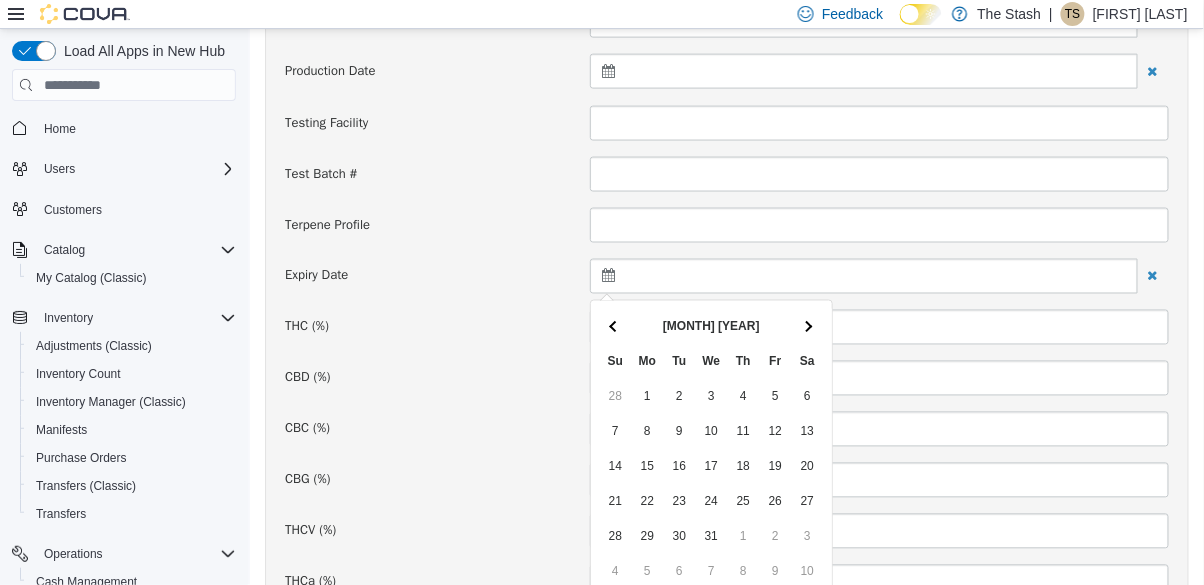 click at bounding box center [806, 326] 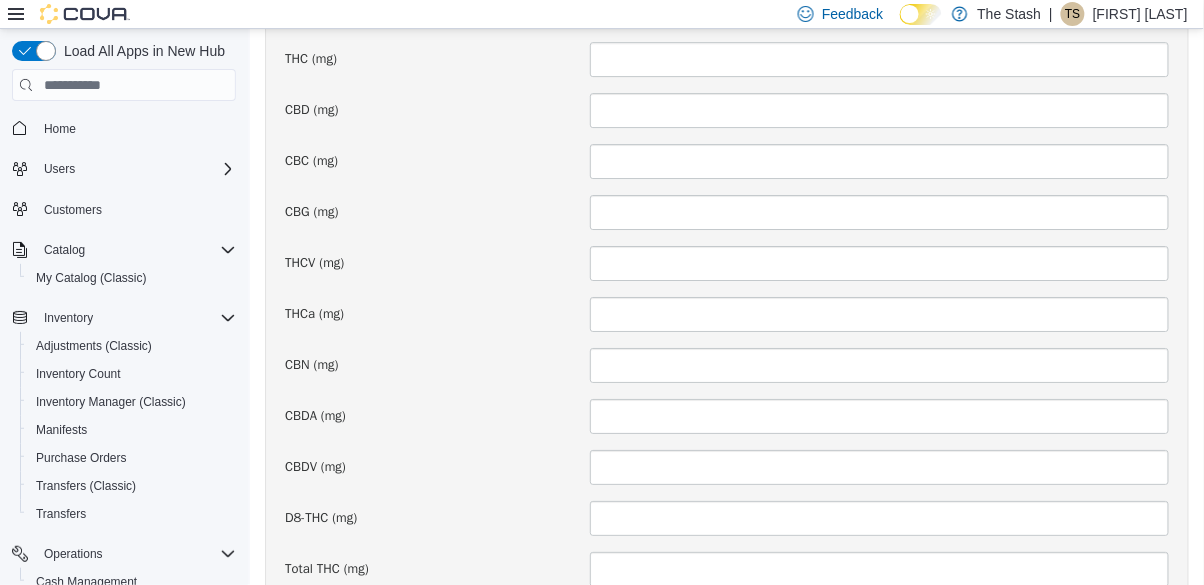 scroll, scrollTop: 1520, scrollLeft: 0, axis: vertical 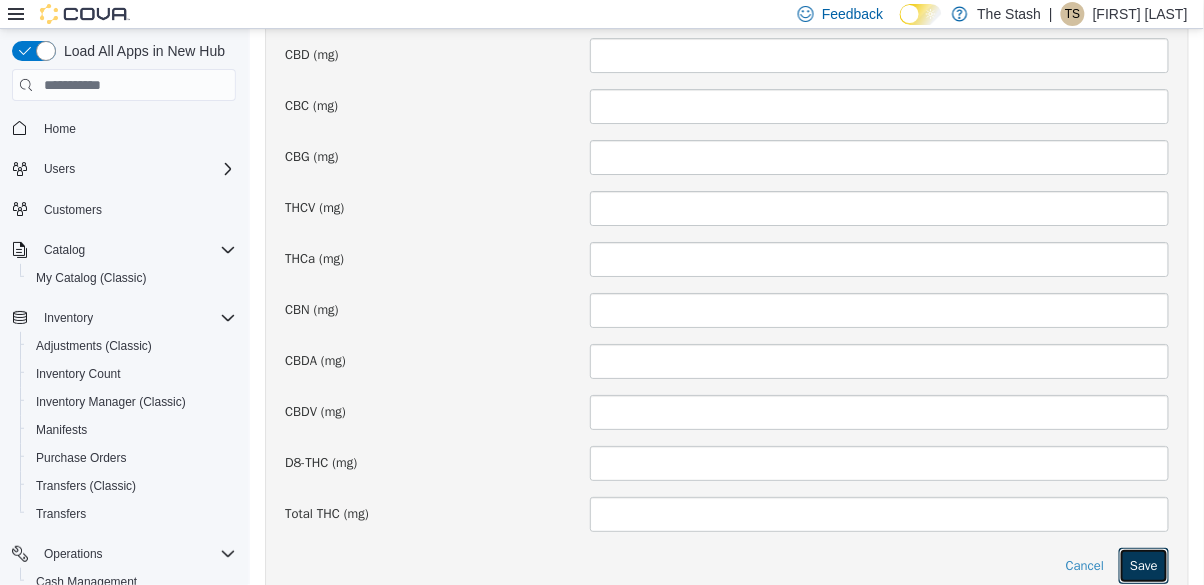 click on "Save" at bounding box center (1143, 566) 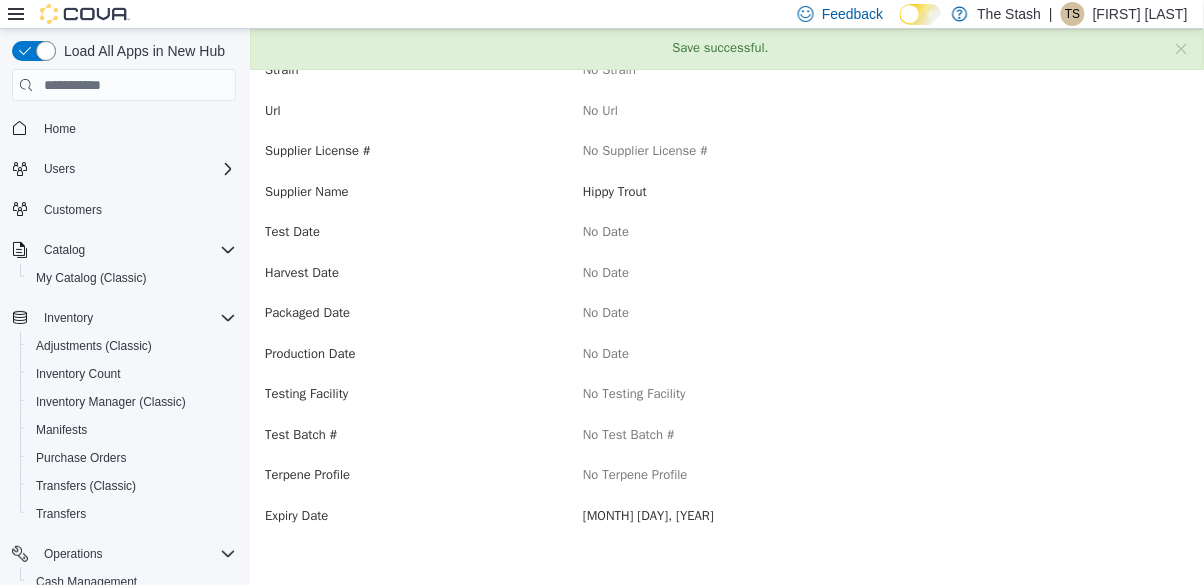 scroll, scrollTop: 0, scrollLeft: 0, axis: both 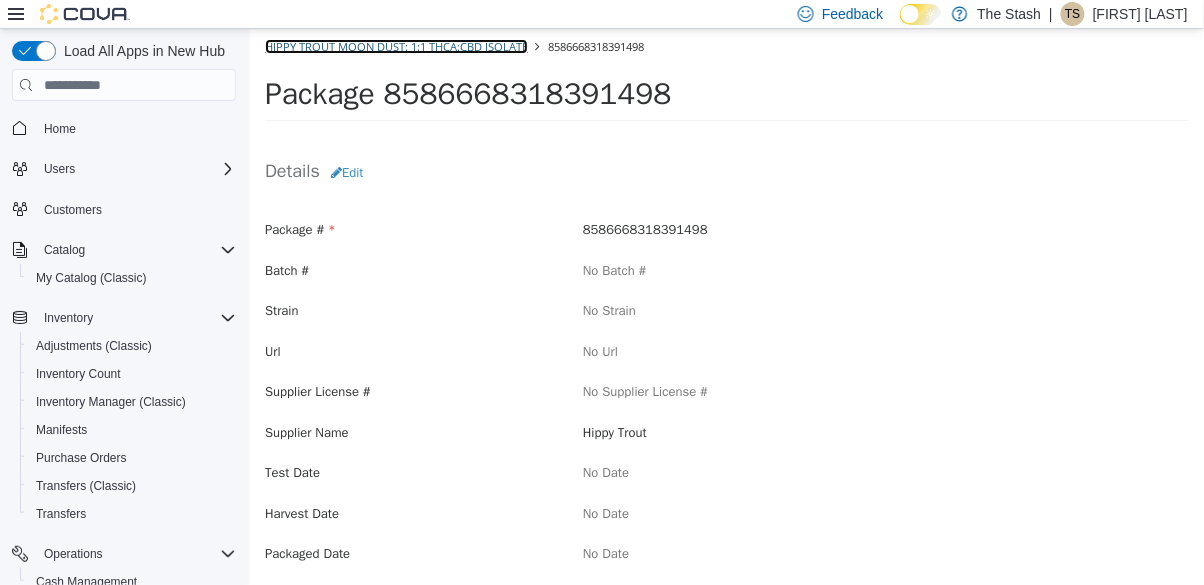 click on "Hippy Trout  Moon Dust: 1:1 THCA:CBD Isolate" at bounding box center (395, 46) 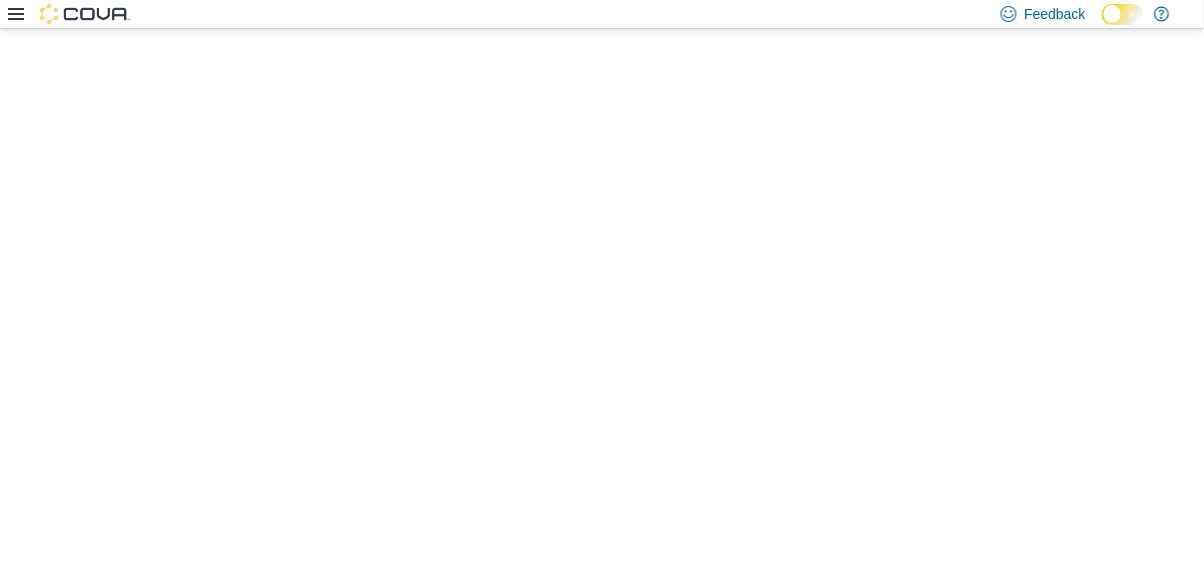 scroll, scrollTop: 0, scrollLeft: 0, axis: both 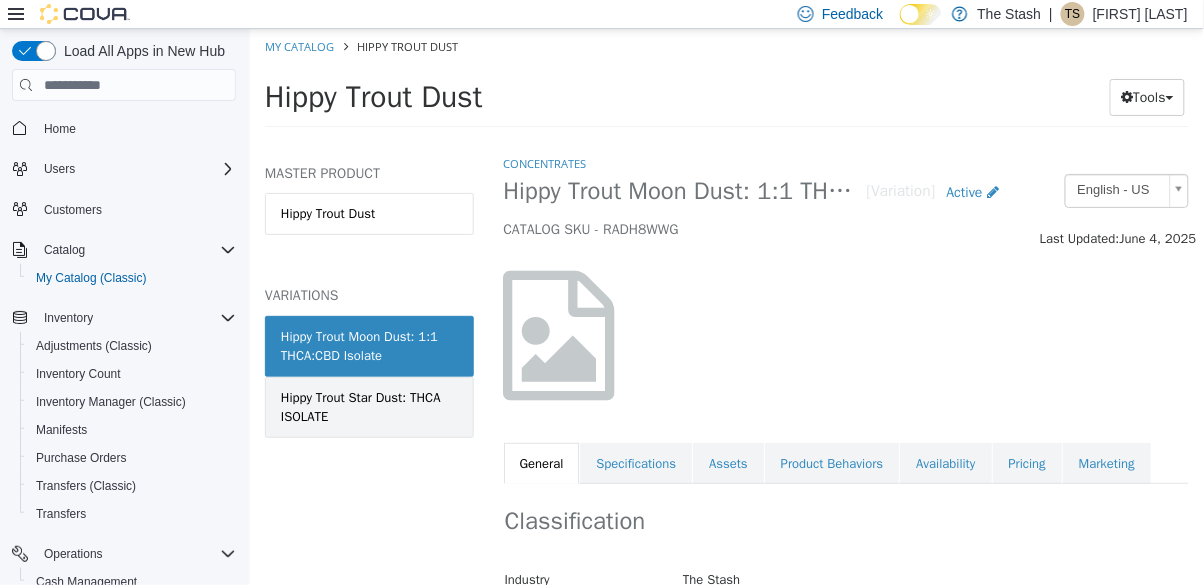click on "Hippy Trout  Star Dust: THCA ISOLATE" at bounding box center (368, 407) 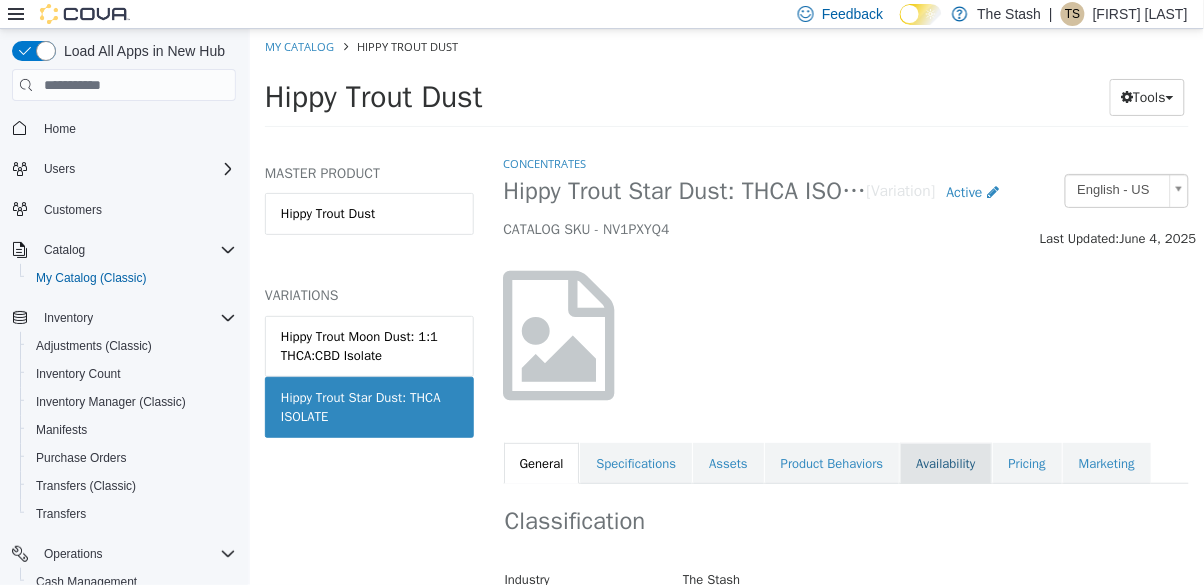 click on "Availability" at bounding box center (944, 464) 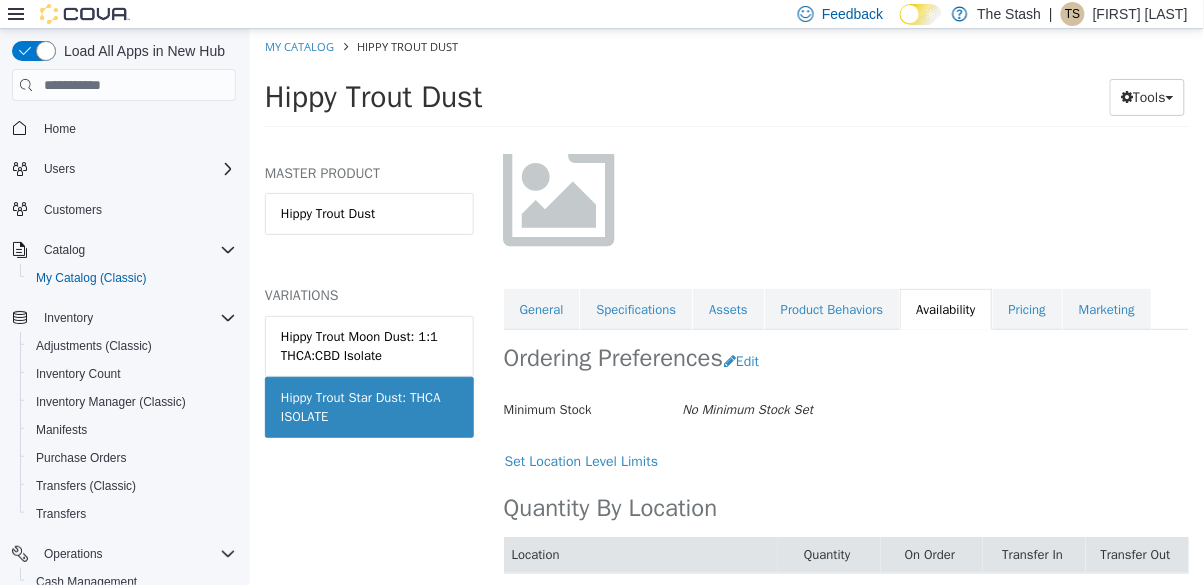 scroll, scrollTop: 162, scrollLeft: 0, axis: vertical 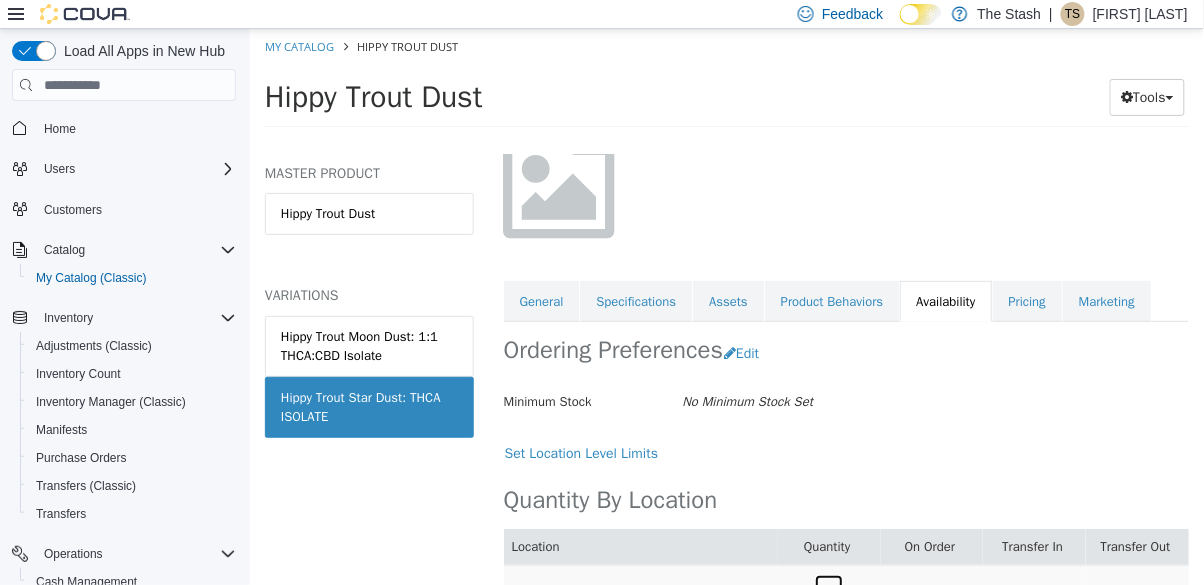 click on "6" at bounding box center [828, 592] 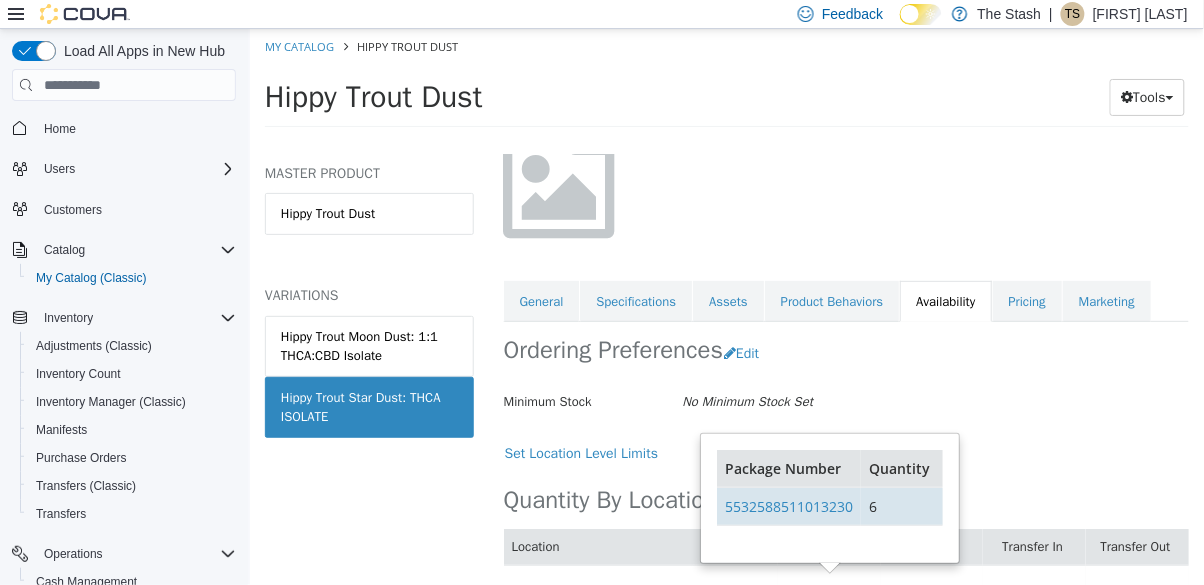 click on "6" at bounding box center [900, 506] 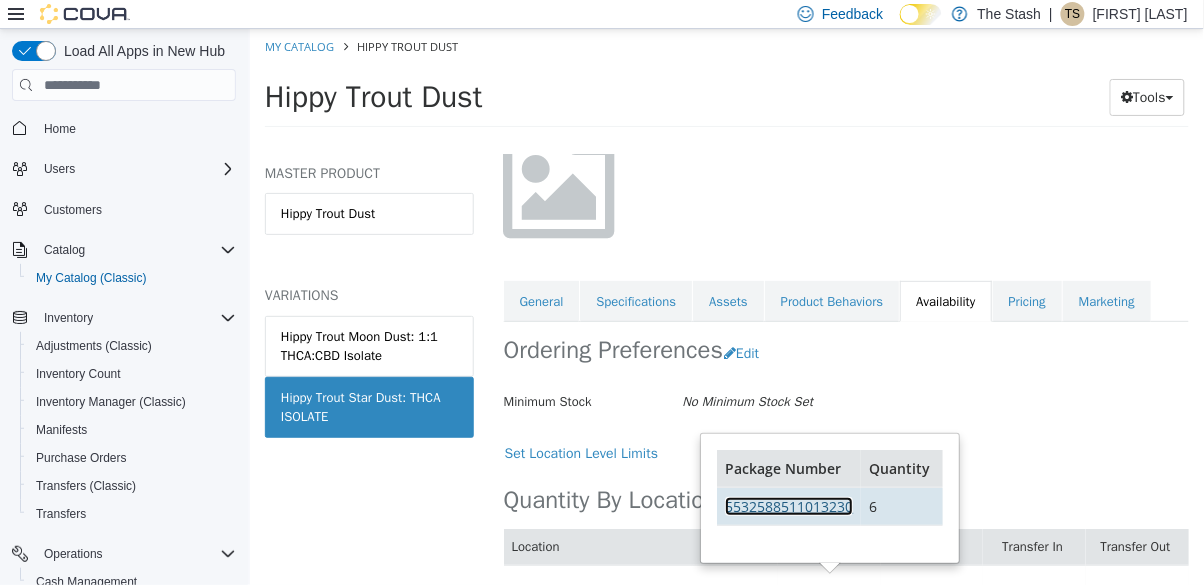 click on "5532588511013230" at bounding box center (788, 506) 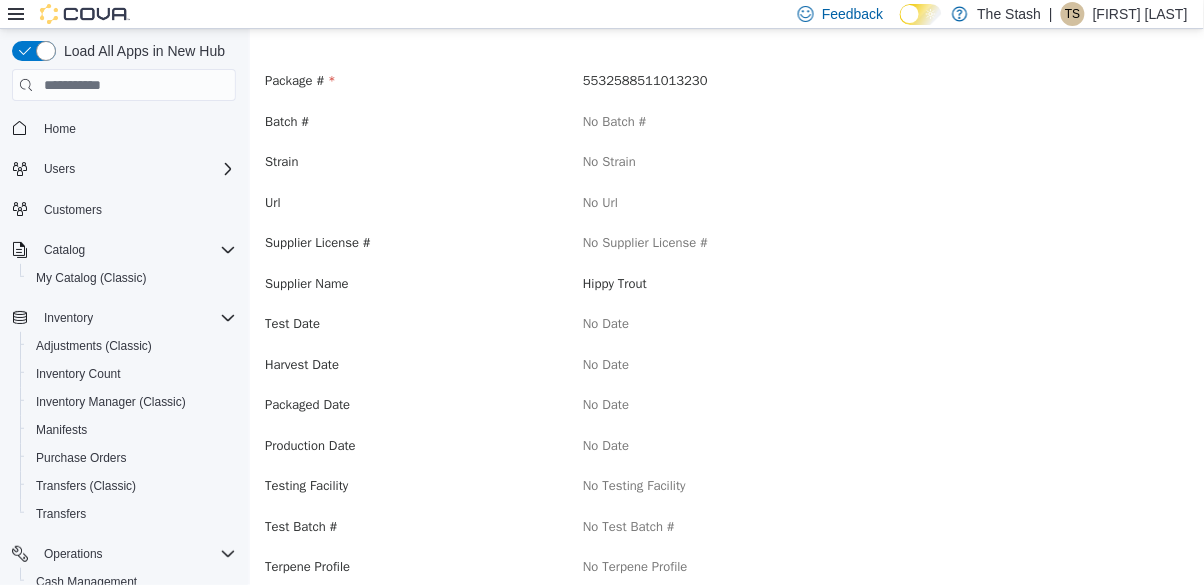 scroll, scrollTop: 0, scrollLeft: 0, axis: both 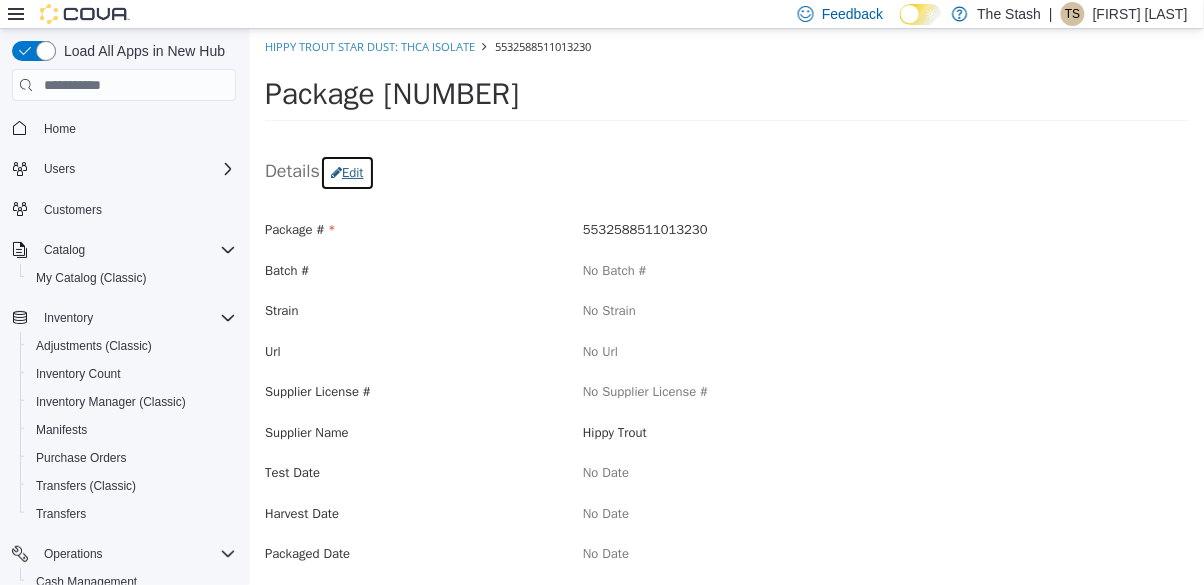 click on "Edit" at bounding box center [346, 173] 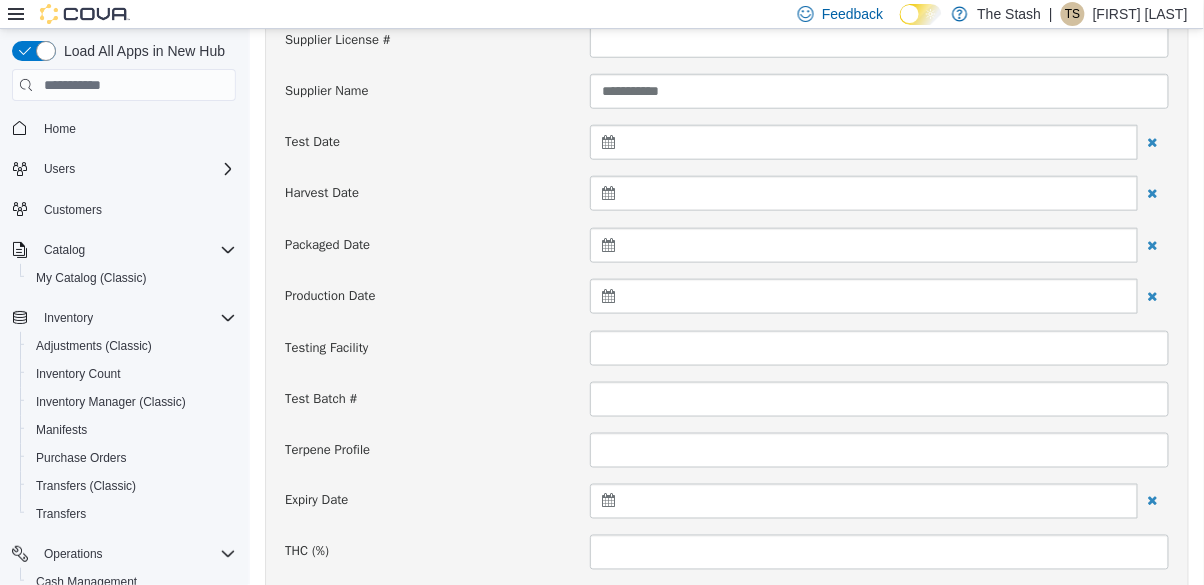 scroll, scrollTop: 412, scrollLeft: 0, axis: vertical 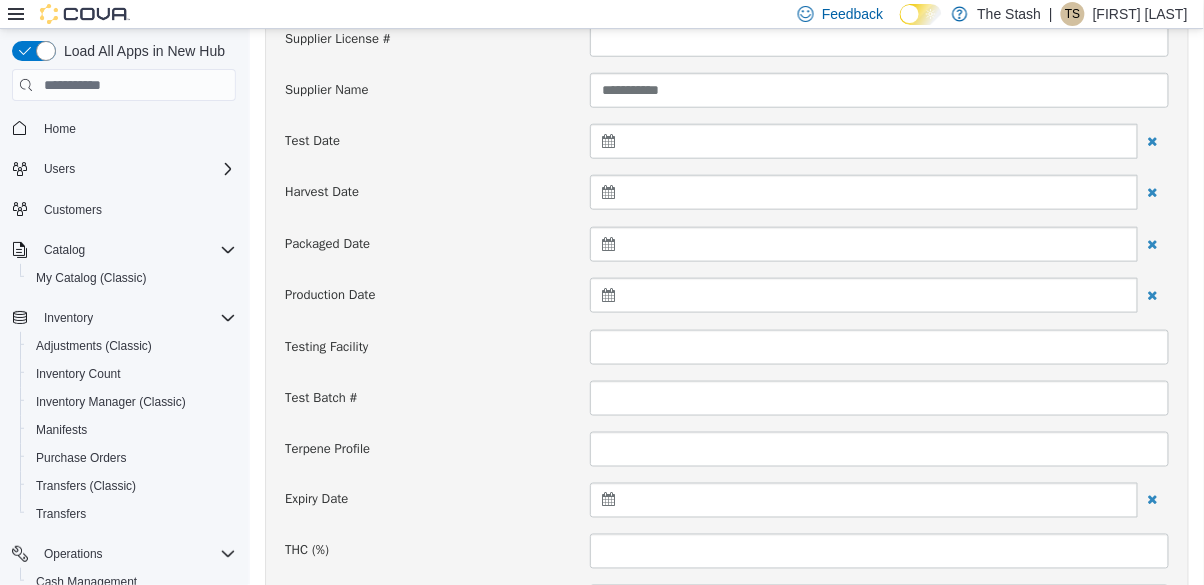 click at bounding box center [863, 500] 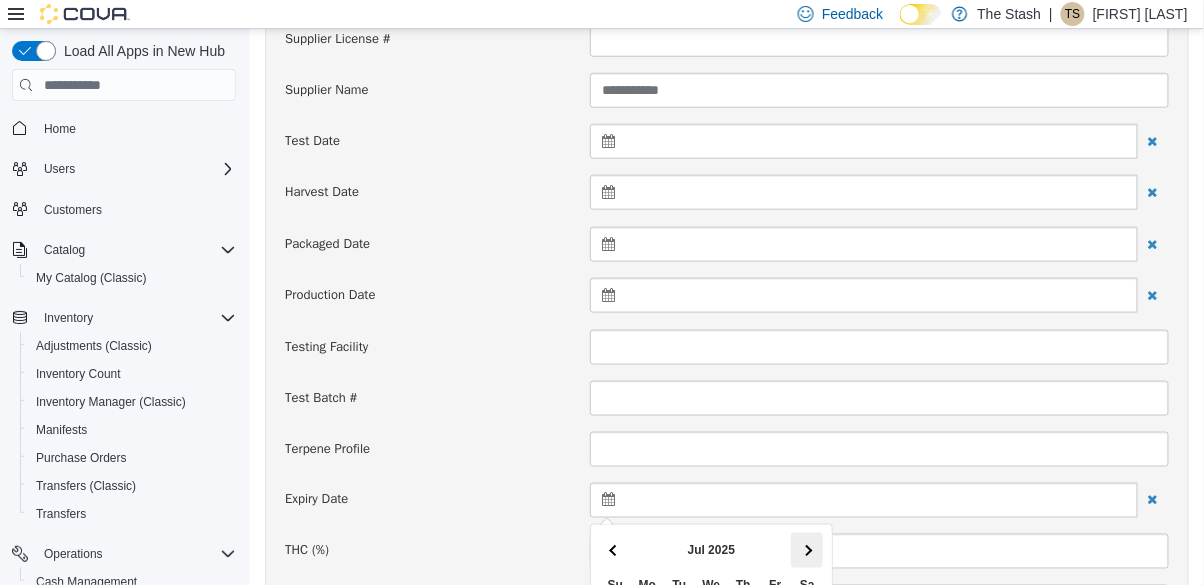 click at bounding box center [806, 550] 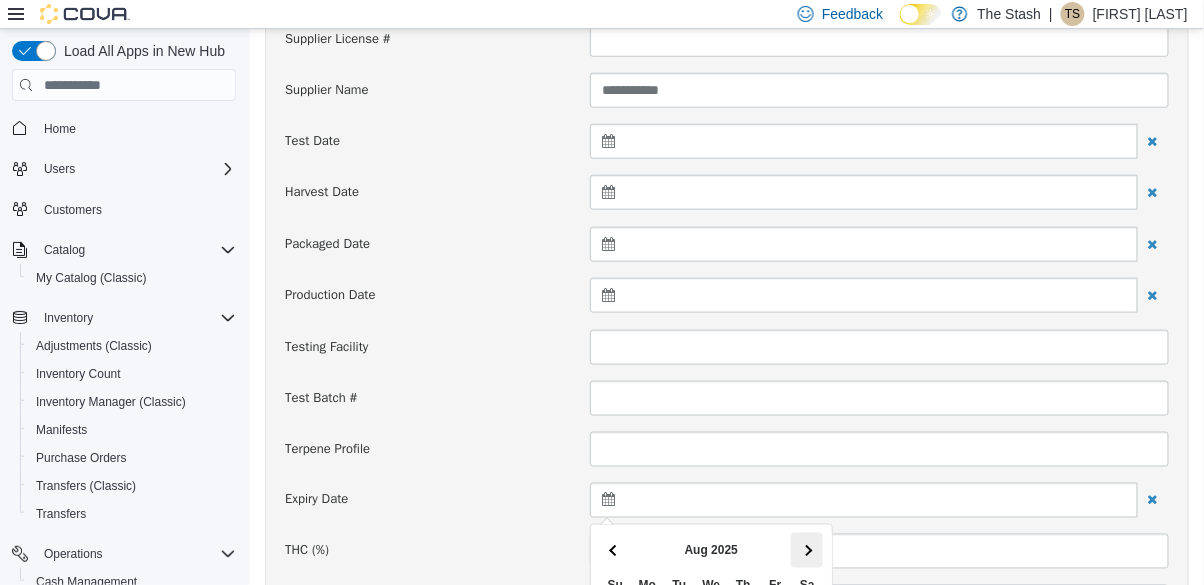 click at bounding box center [806, 550] 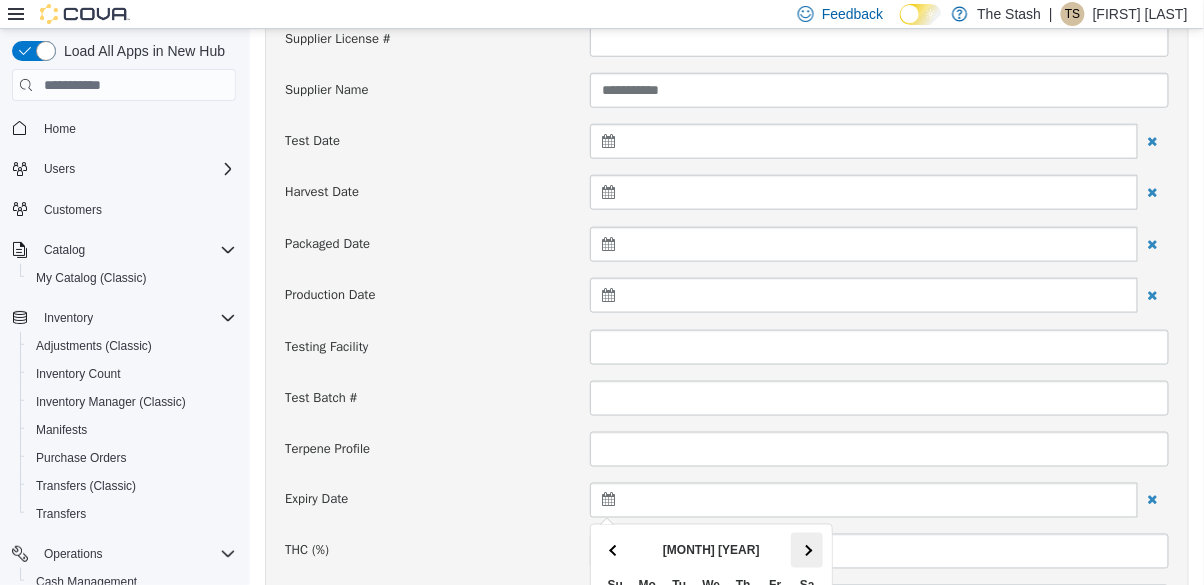click at bounding box center (806, 550) 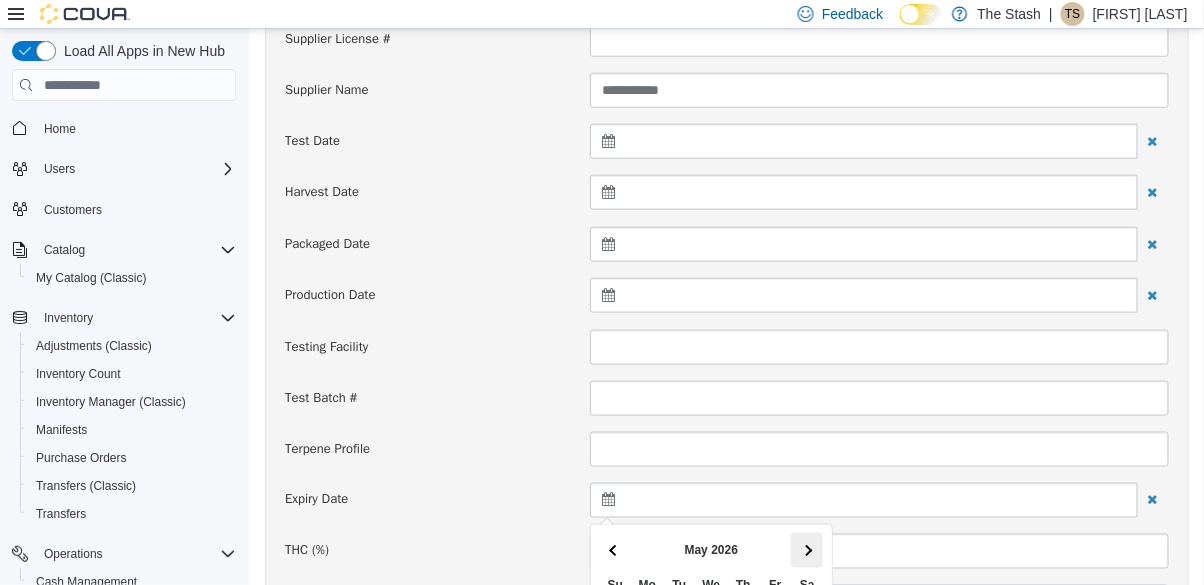 click at bounding box center (806, 550) 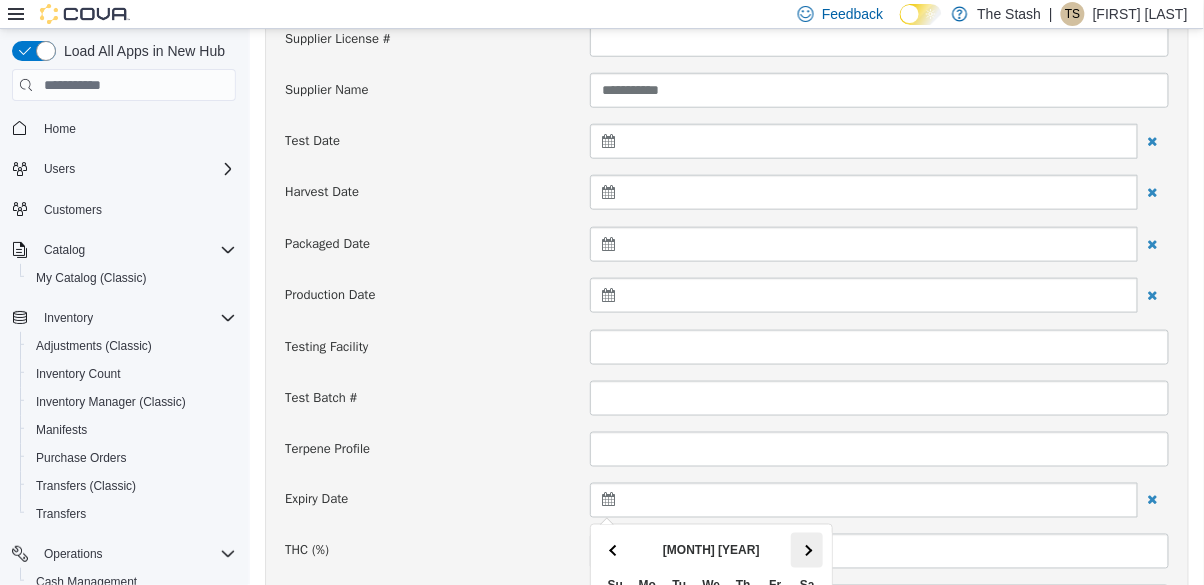 click at bounding box center [806, 550] 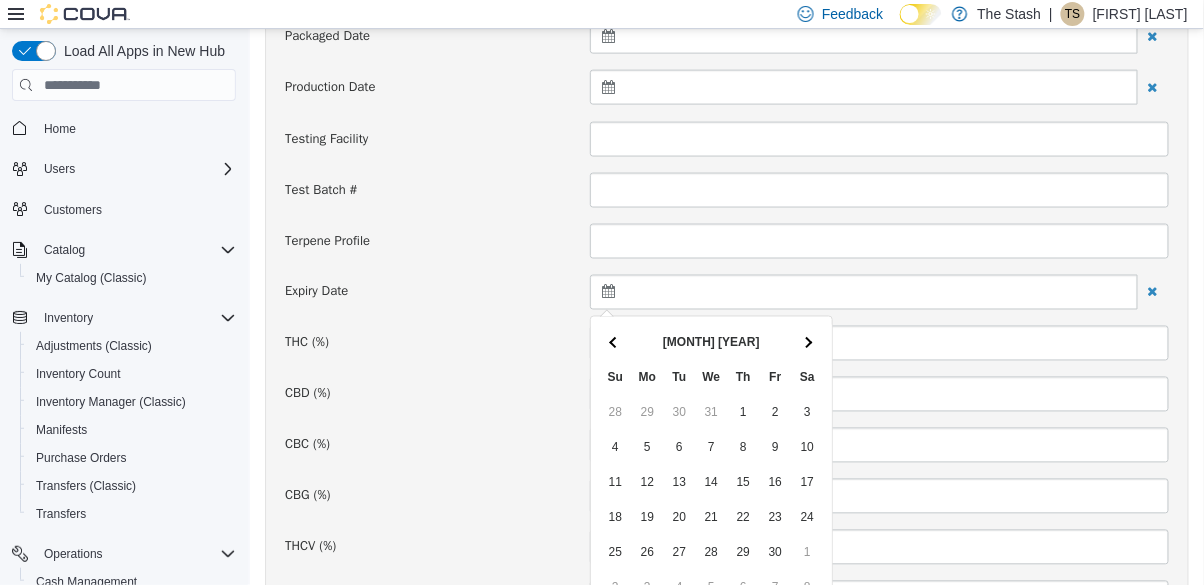 scroll, scrollTop: 623, scrollLeft: 0, axis: vertical 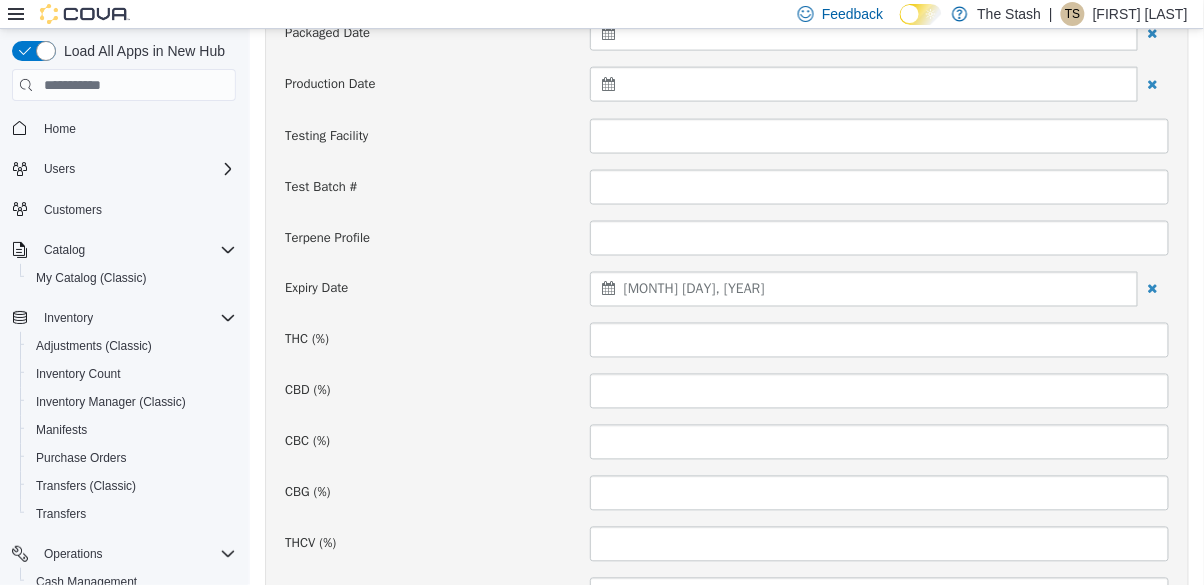 click on "[MONTH] [DAY], [YEAR]" at bounding box center (863, 289) 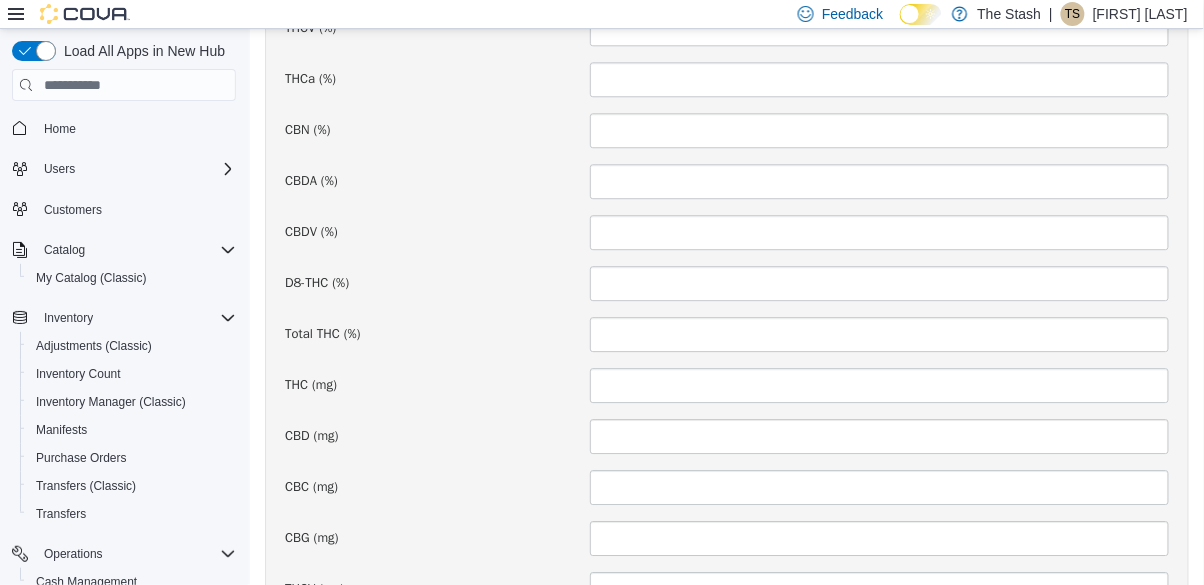 scroll, scrollTop: 1520, scrollLeft: 0, axis: vertical 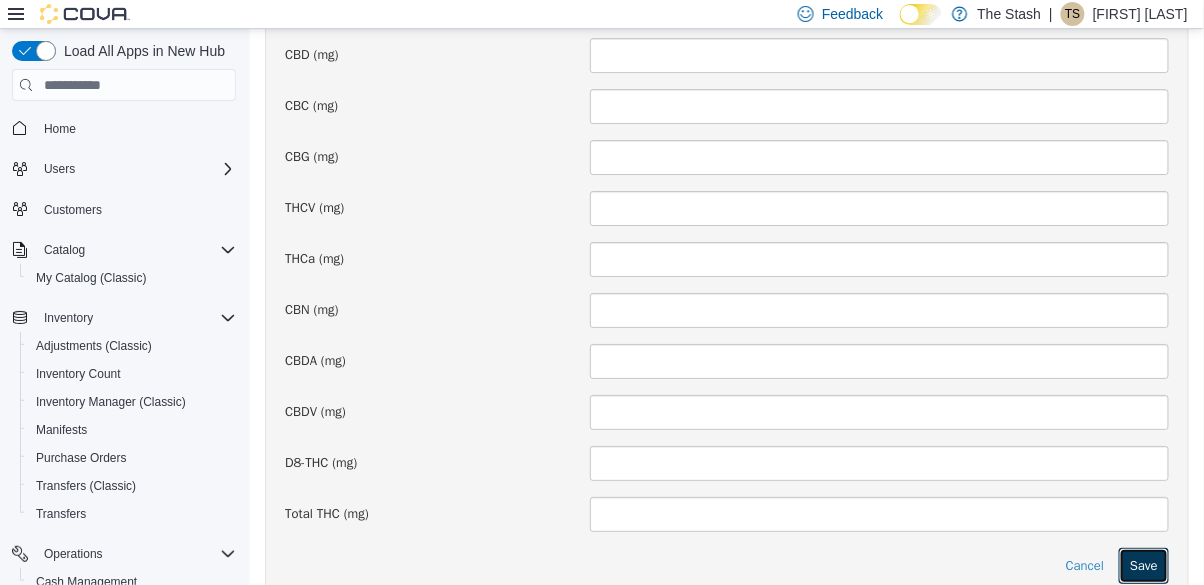 click on "Save" at bounding box center (1143, 566) 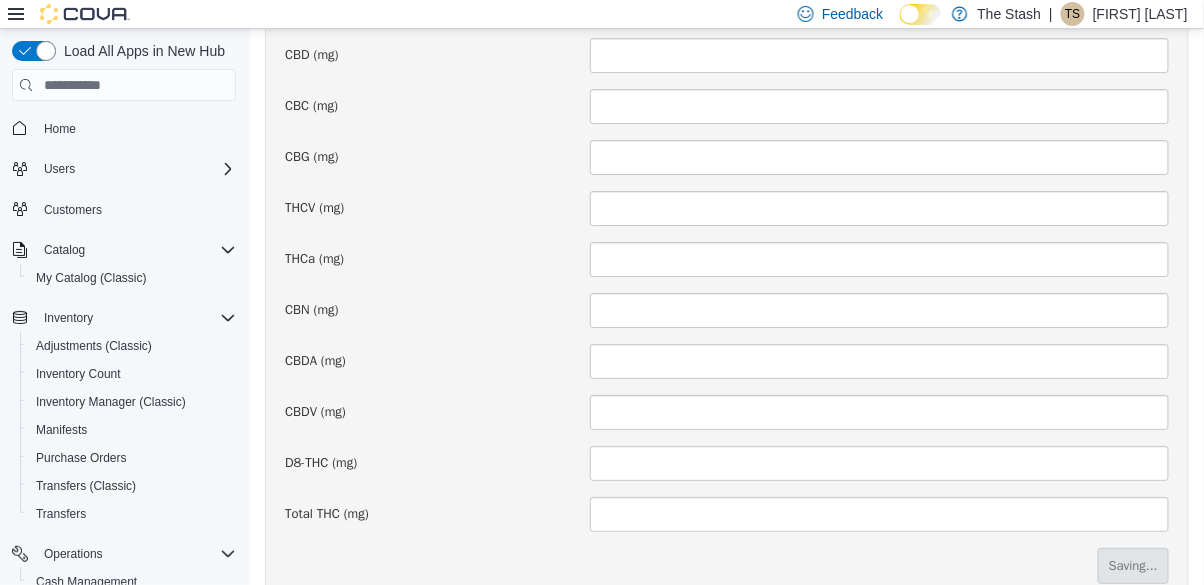 scroll, scrollTop: 0, scrollLeft: 0, axis: both 